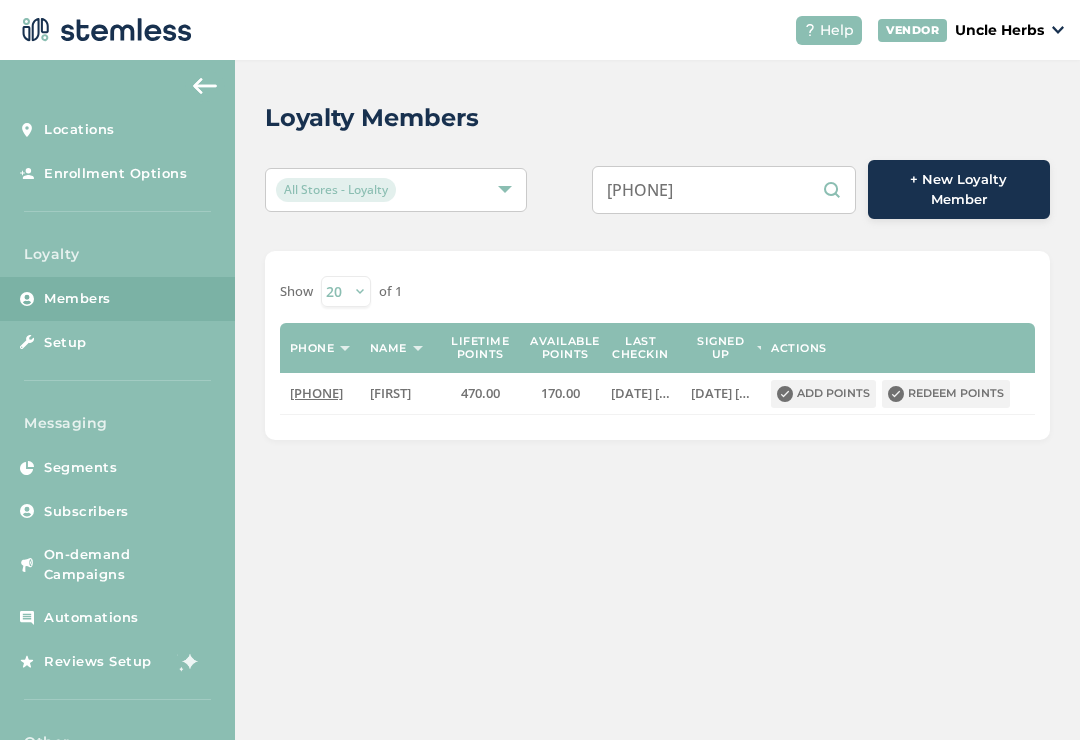 scroll, scrollTop: 0, scrollLeft: 0, axis: both 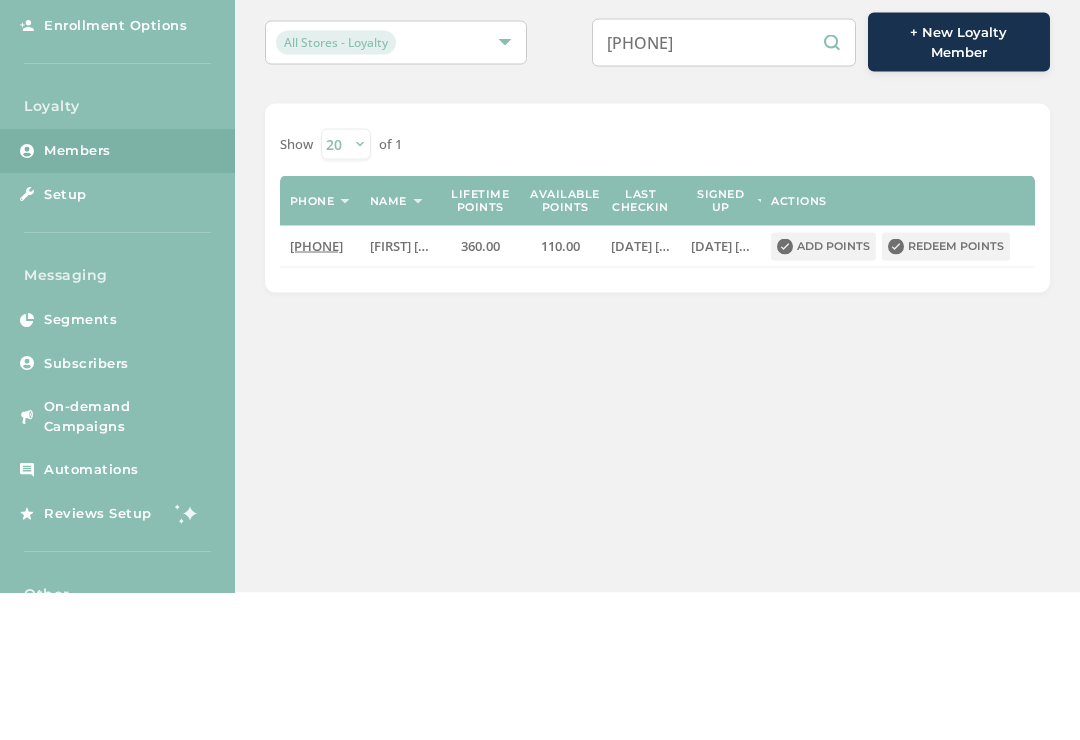 type on "[PHONE]" 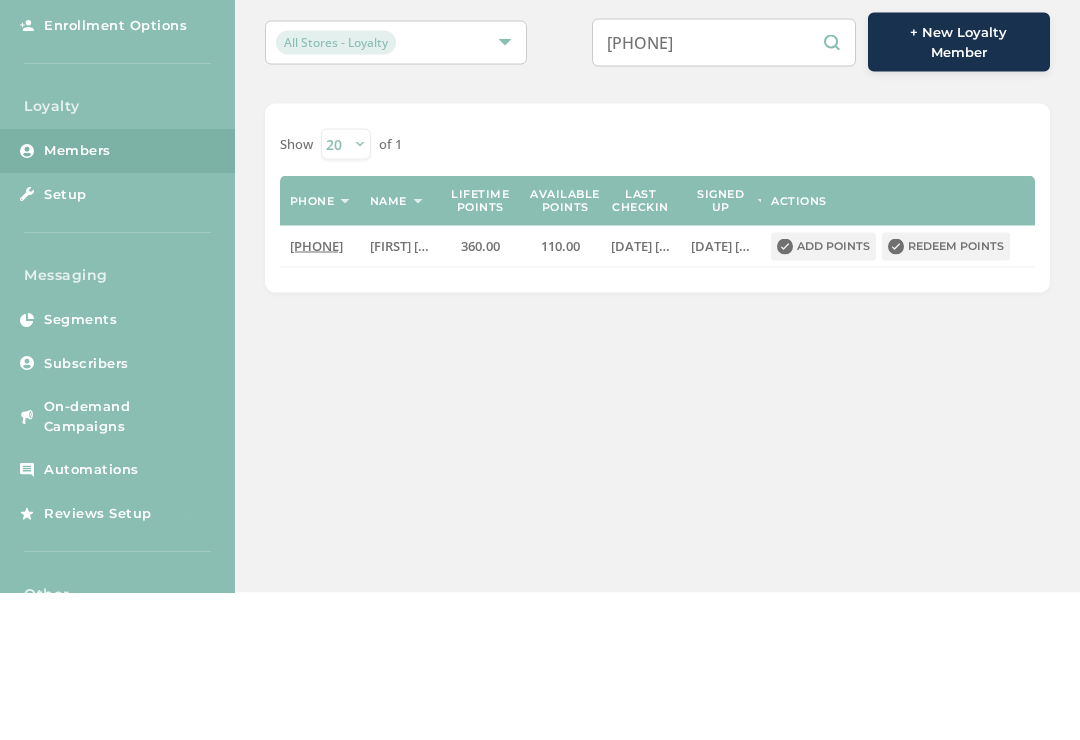 click on "Redeem points" at bounding box center (946, 394) 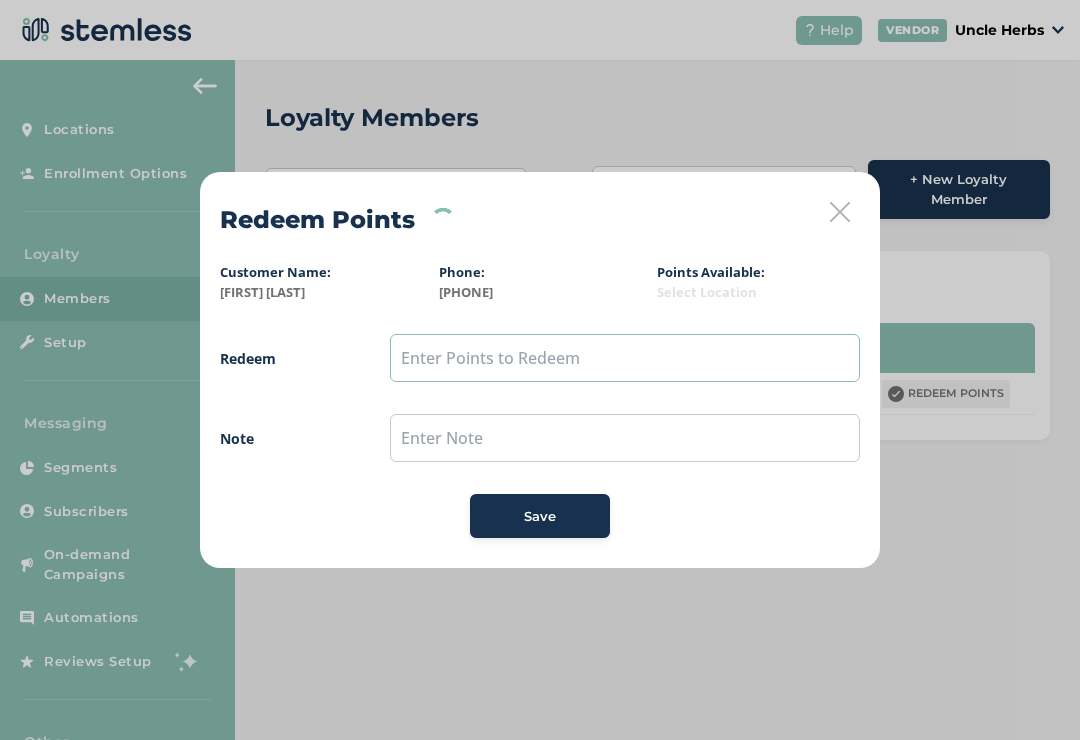 click at bounding box center (625, 358) 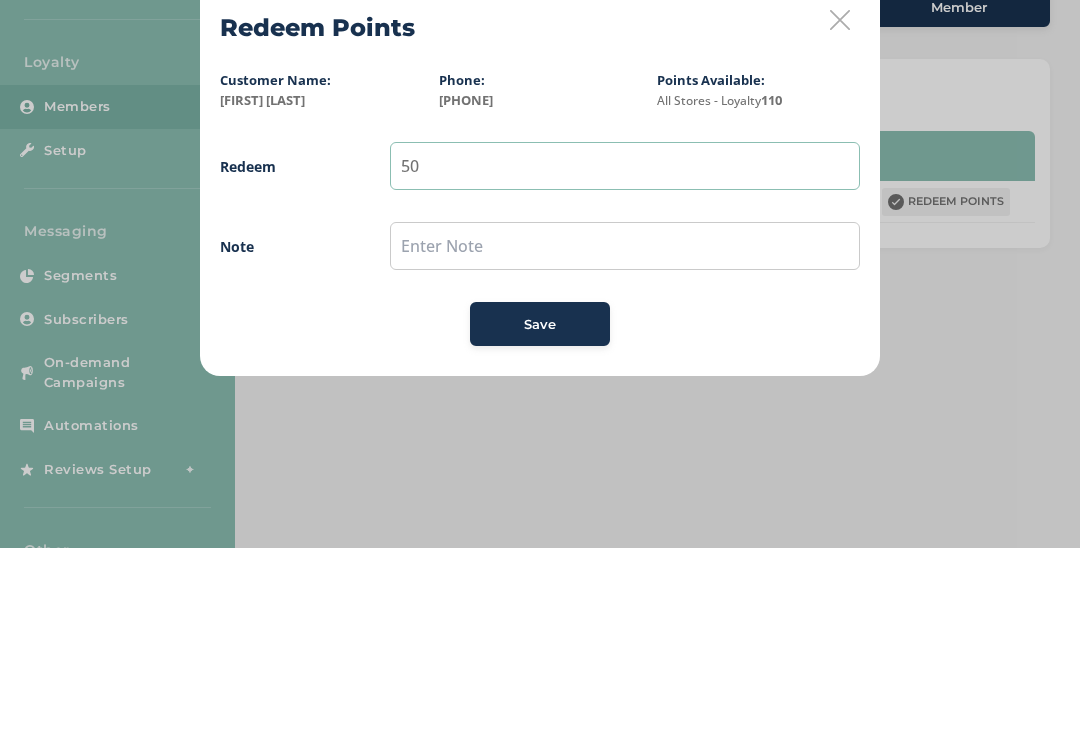 type on "50" 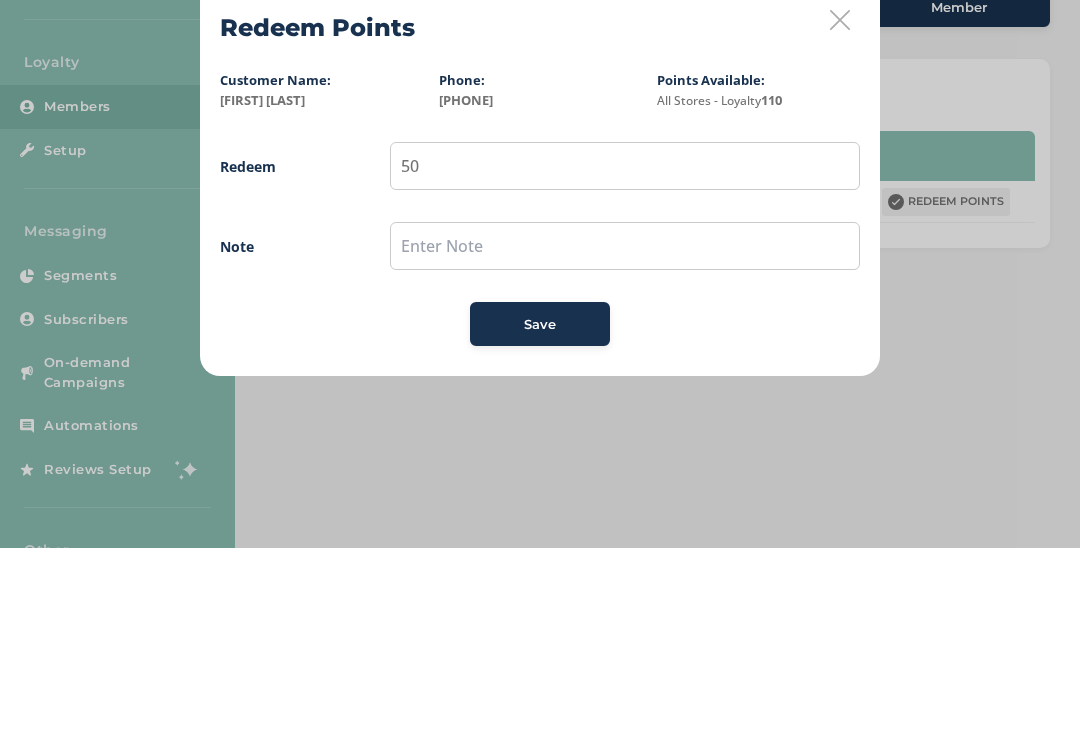 click at bounding box center (625, 438) 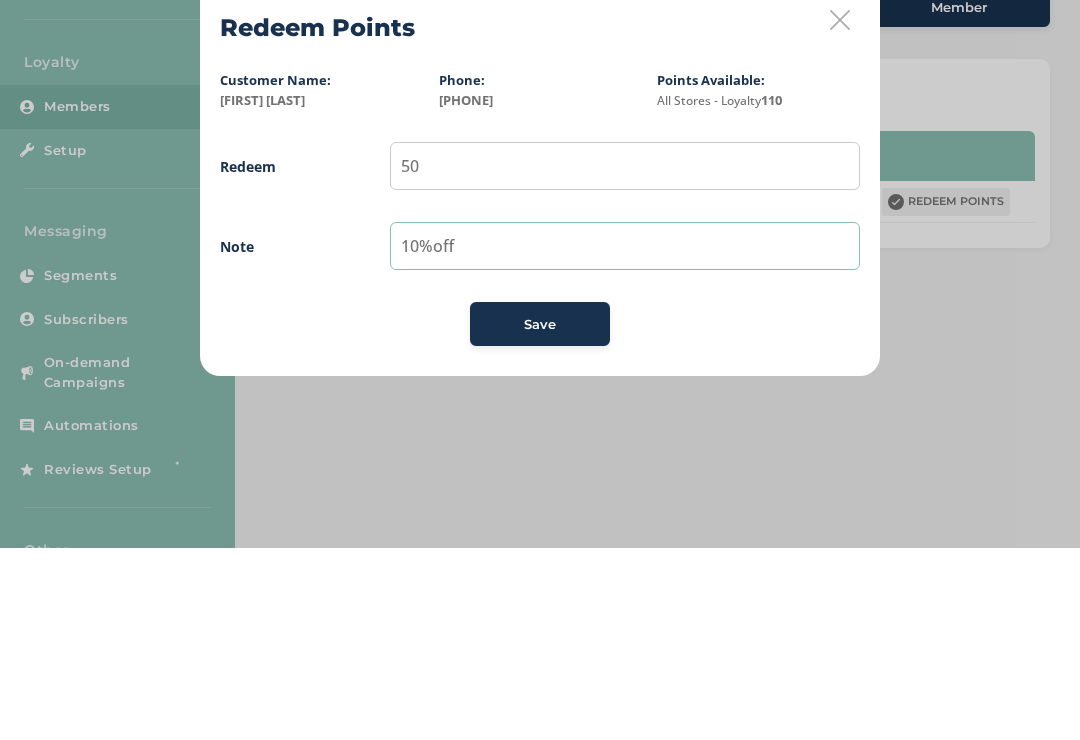 type on "10%off" 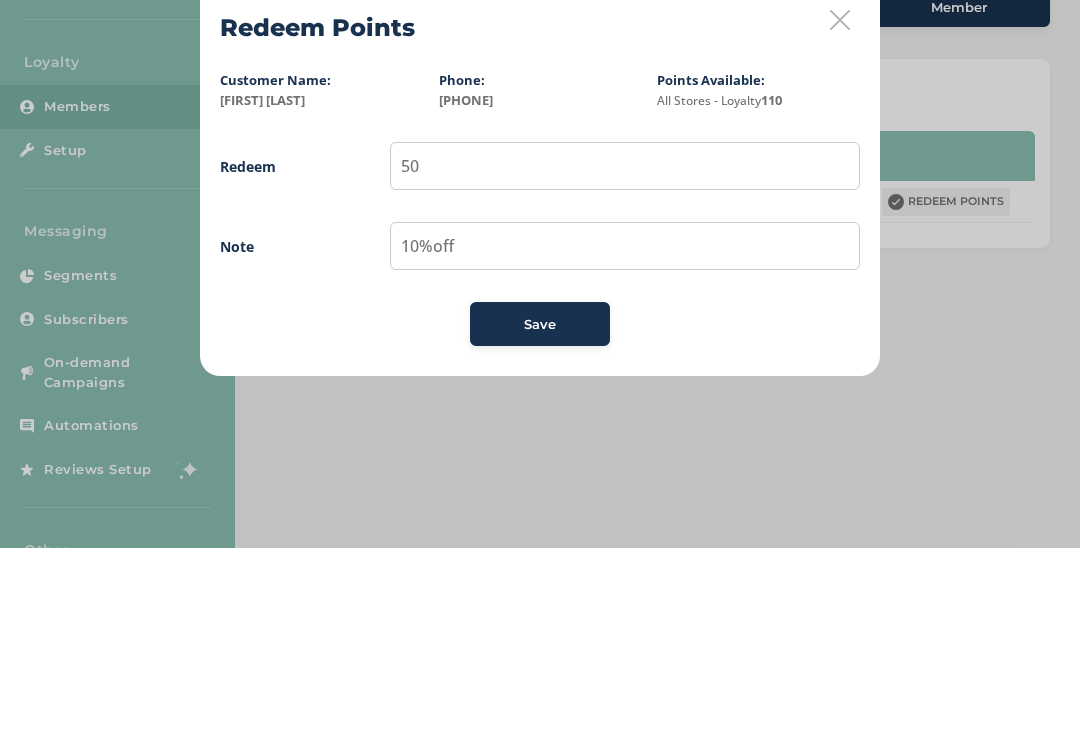 click on "Redeem Points  Customer Name: [FIRST] [LAST] Phone: [PHONE] Points Available:  All Stores - Loyalty   110  Redeem 50 Note 10%off Save" at bounding box center (540, 370) 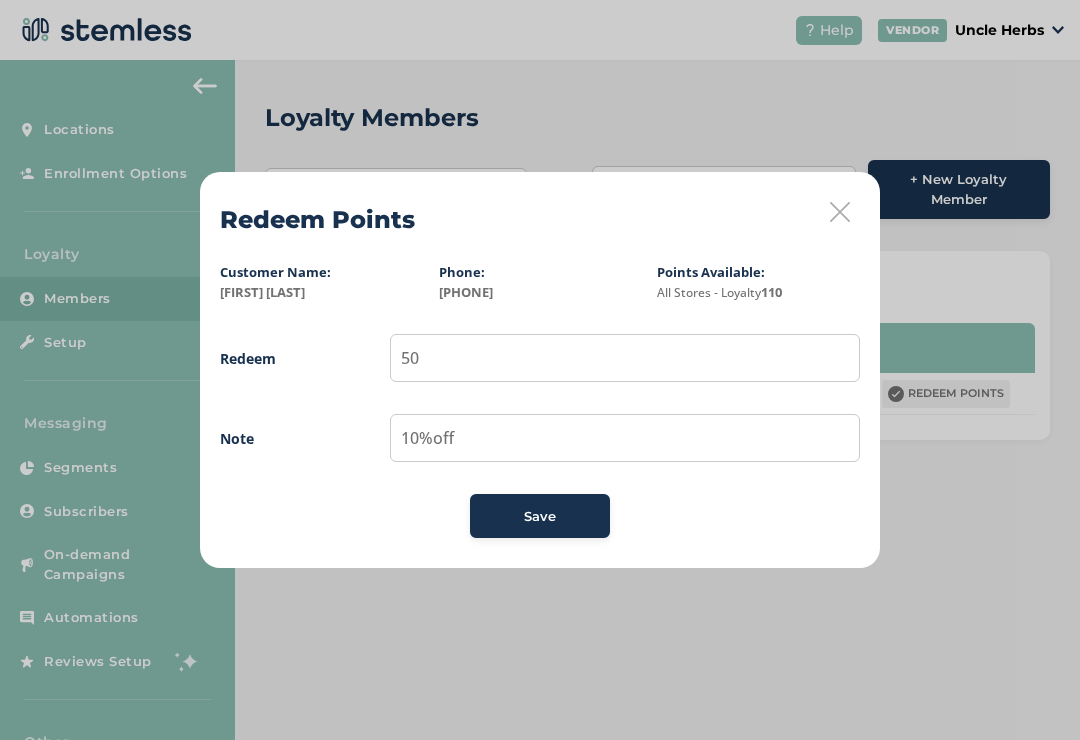 click on "Save" at bounding box center [540, 516] 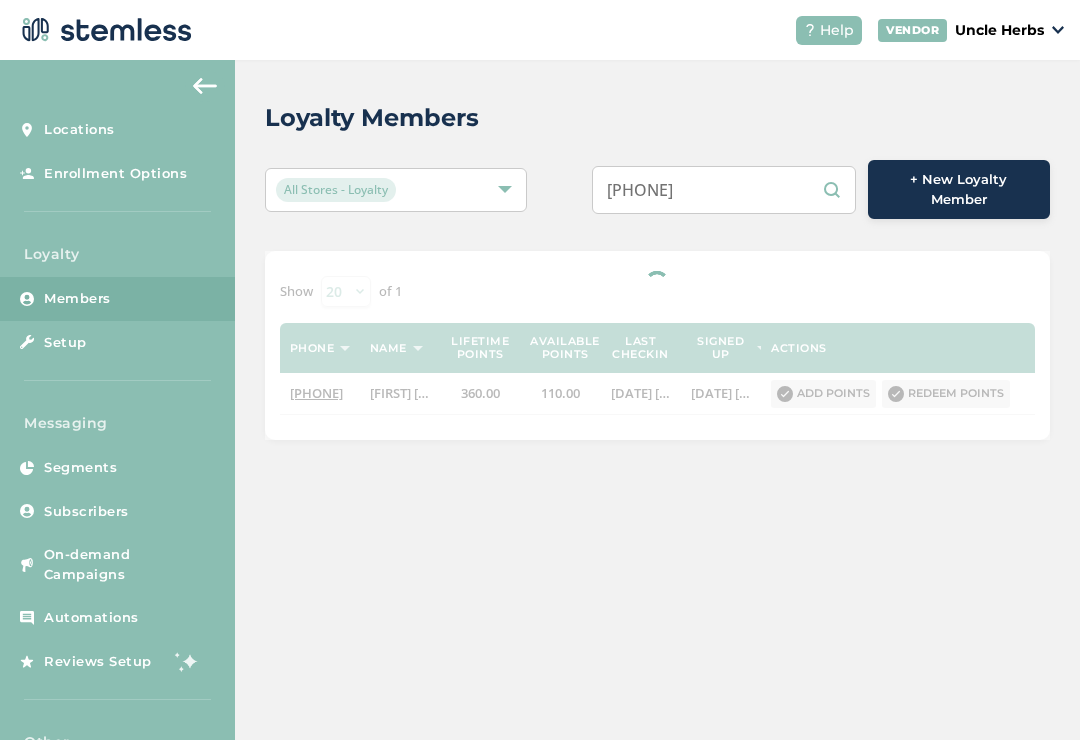 click on "[PHONE]" at bounding box center (724, 190) 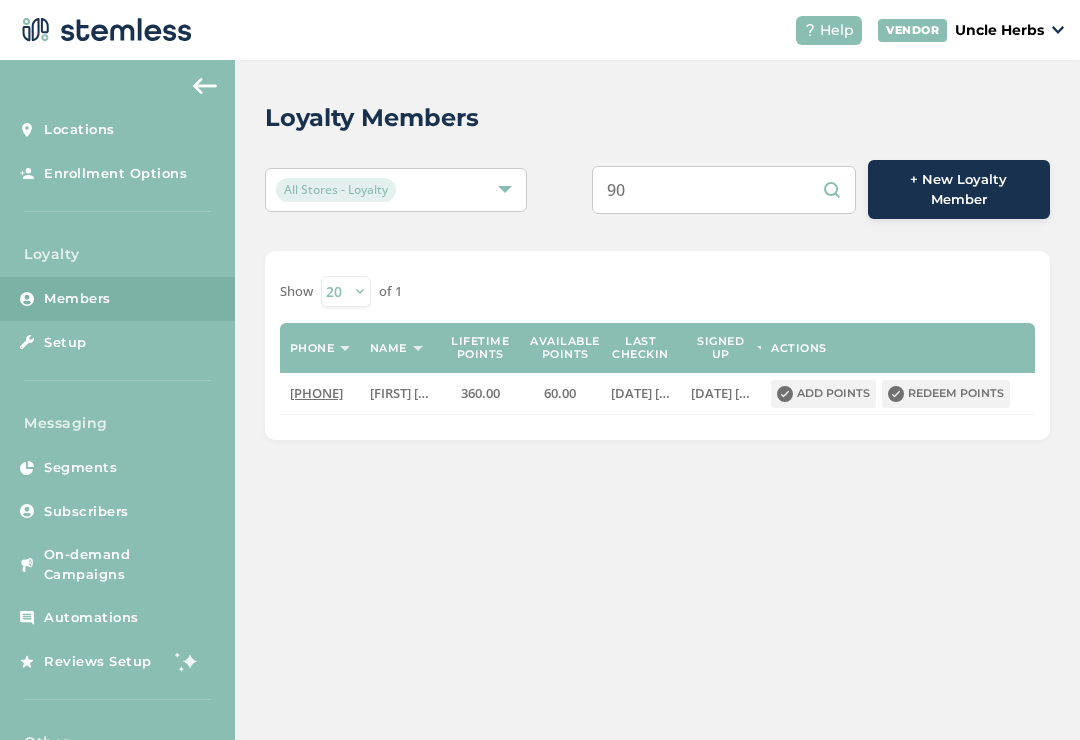 type on "9" 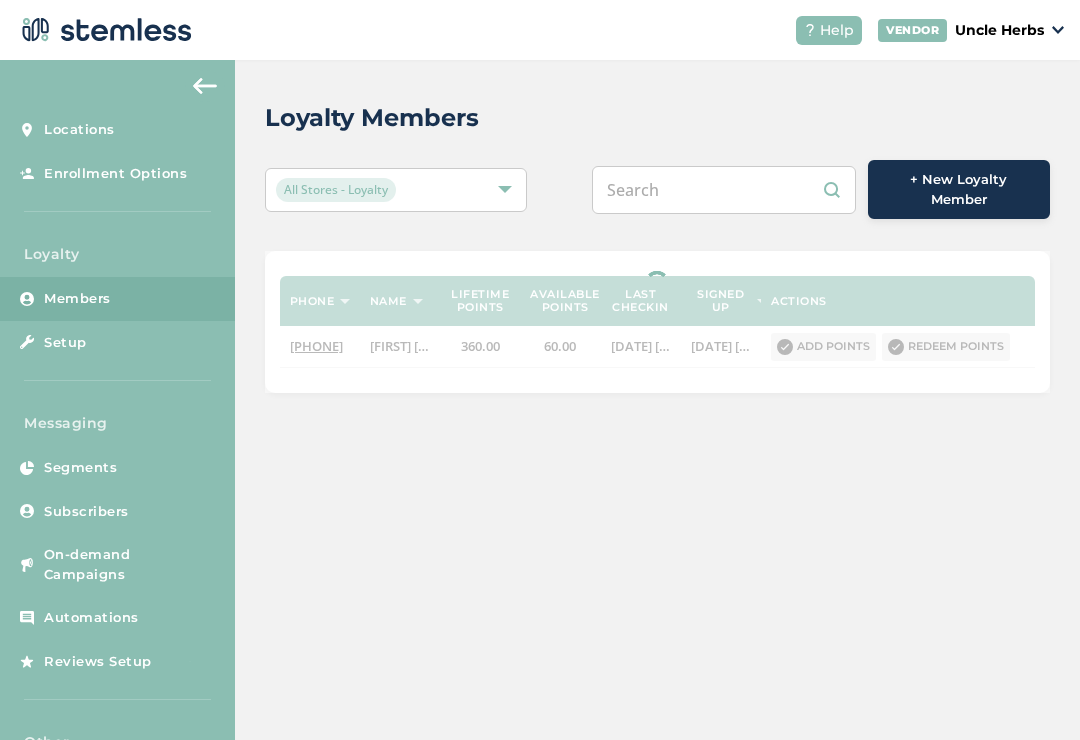 click at bounding box center [724, 190] 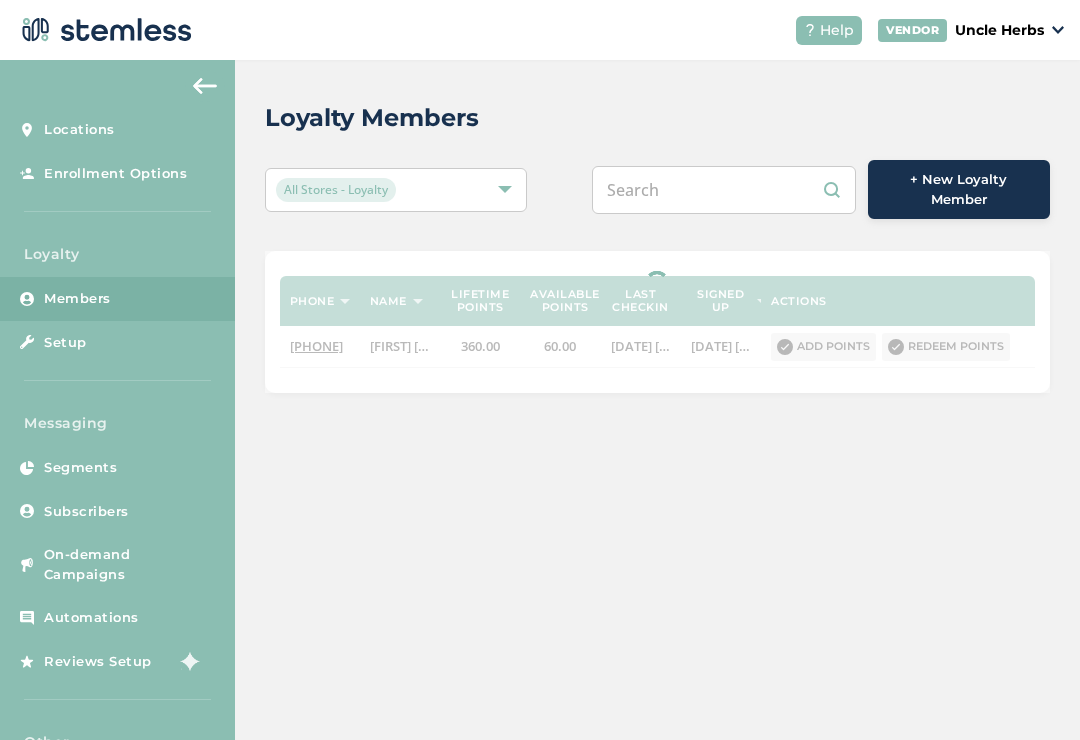 paste on "[PHONE]" 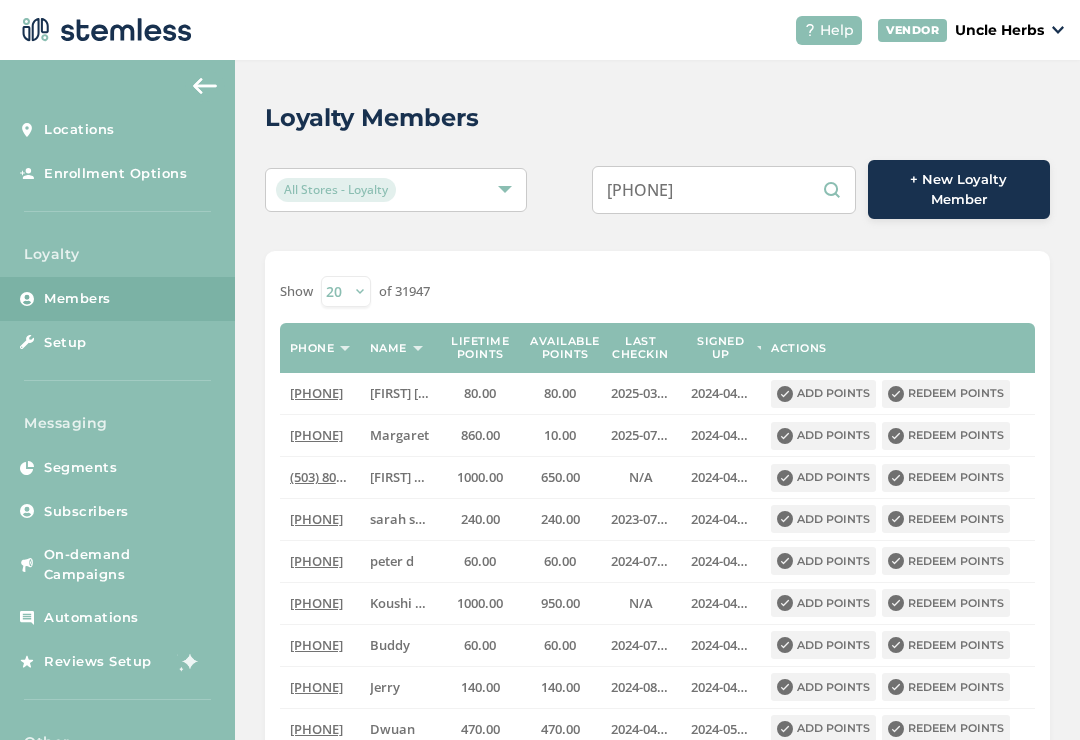click on "[PHONE]" at bounding box center [724, 190] 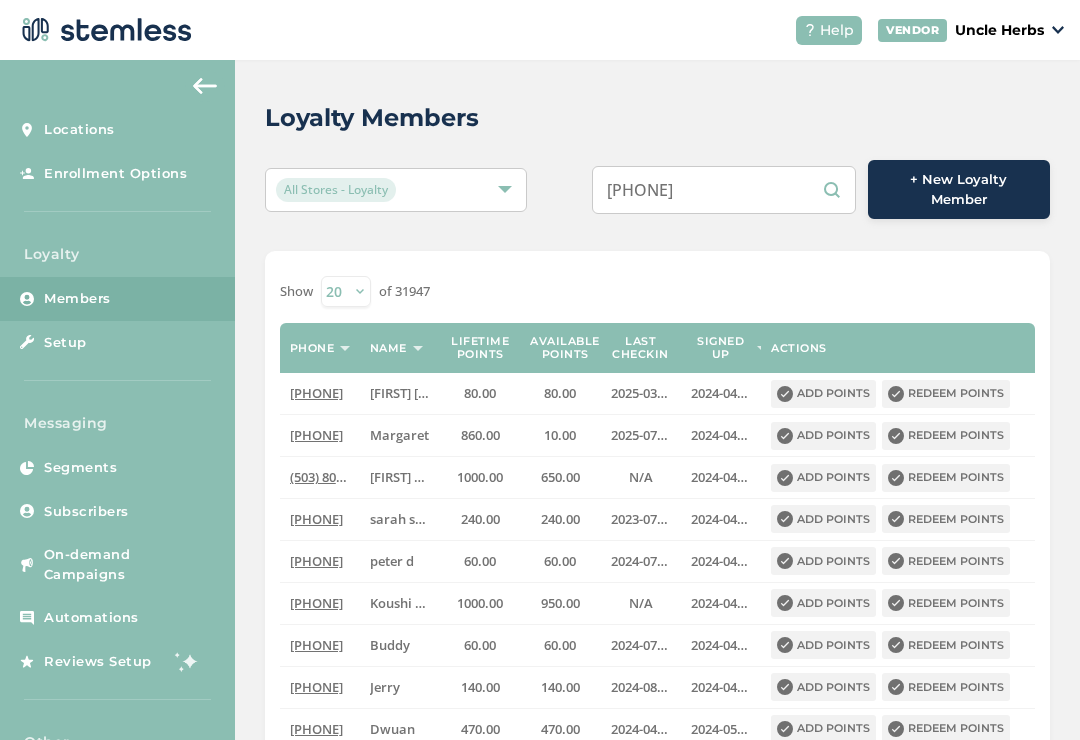 click on "[PHONE]" at bounding box center (724, 190) 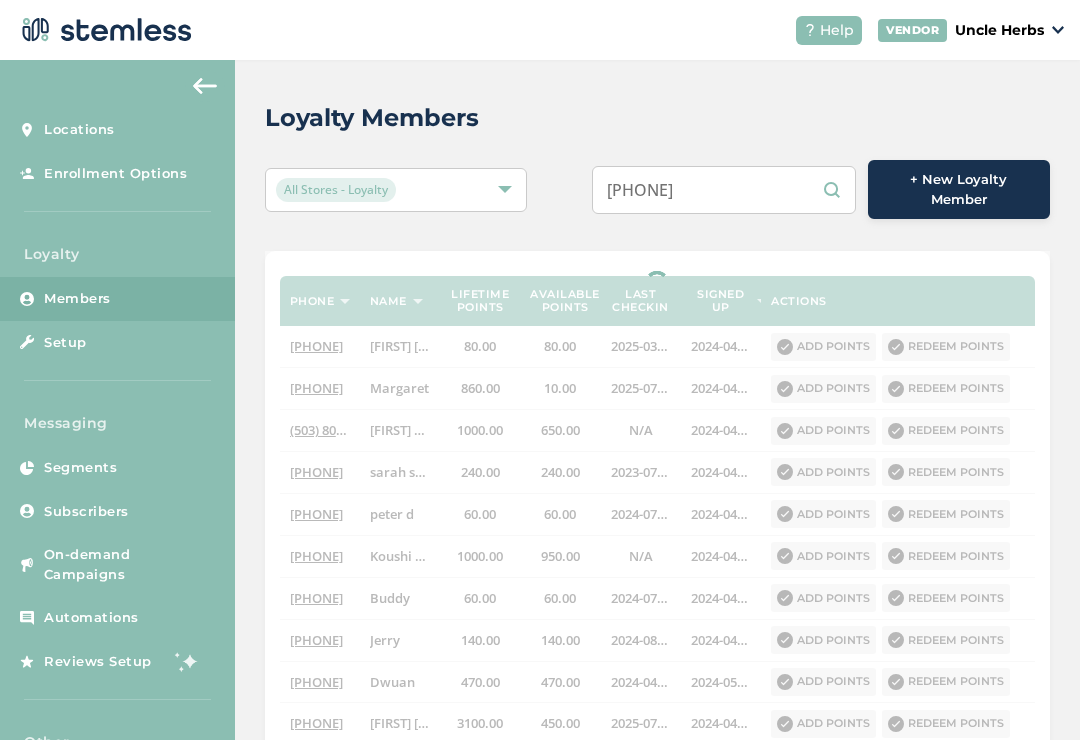 click on "[PHONE]" at bounding box center (724, 190) 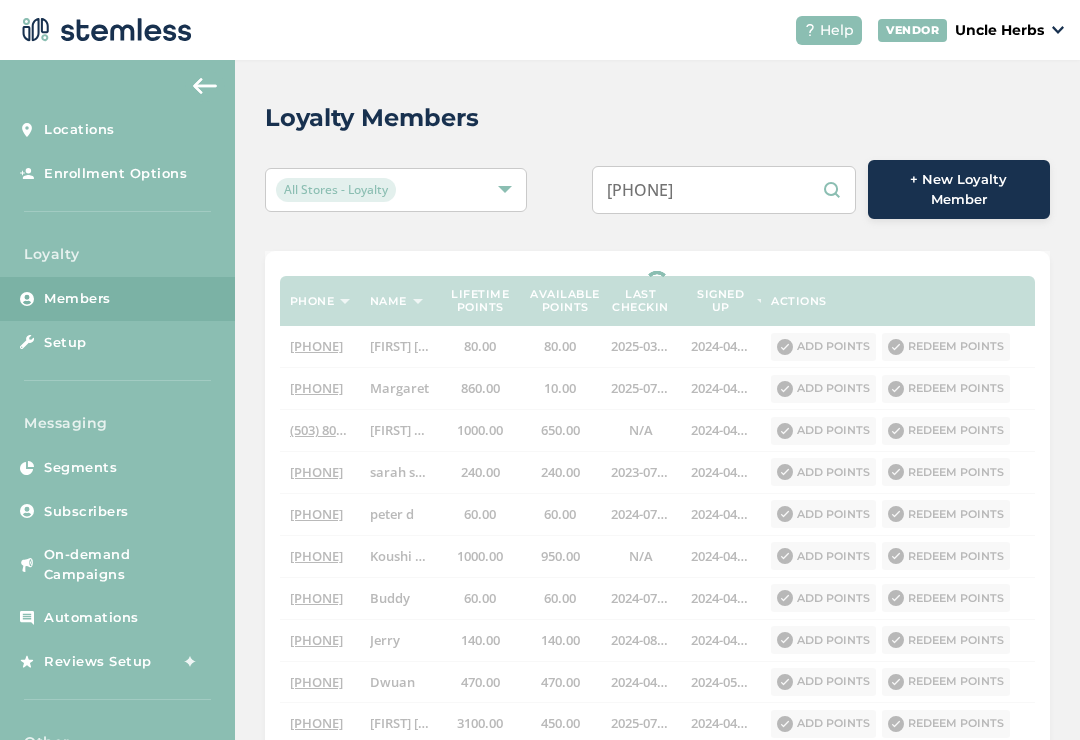 click on "[PHONE]" at bounding box center [724, 190] 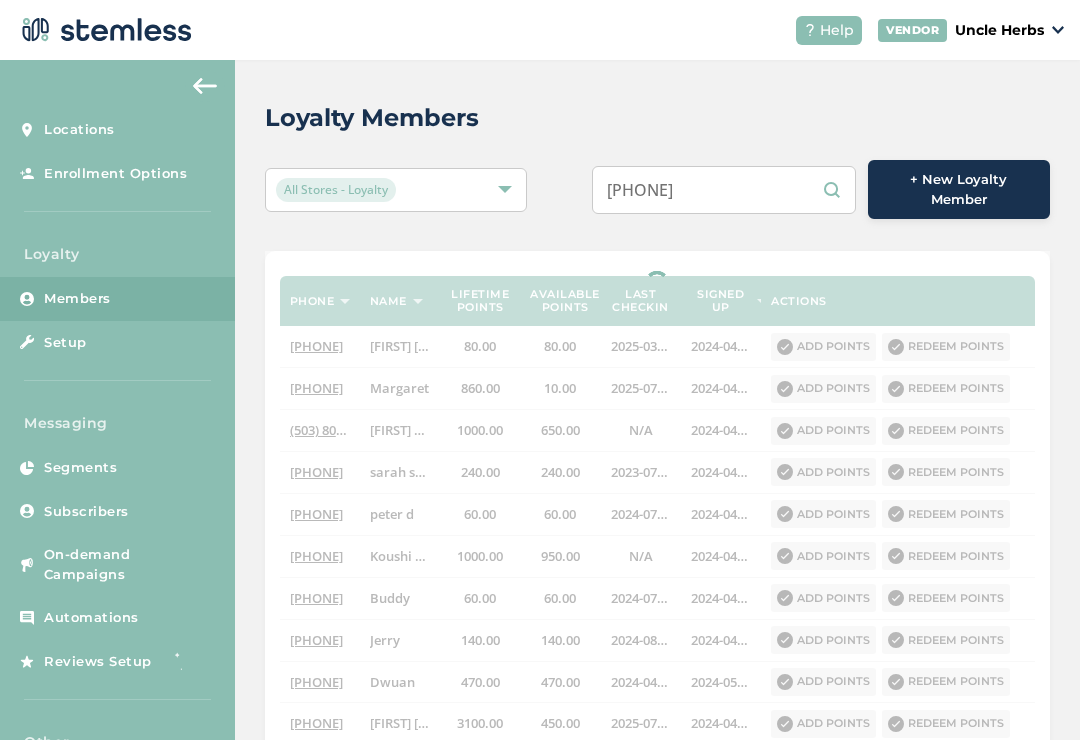 click on "[PHONE]" at bounding box center [724, 190] 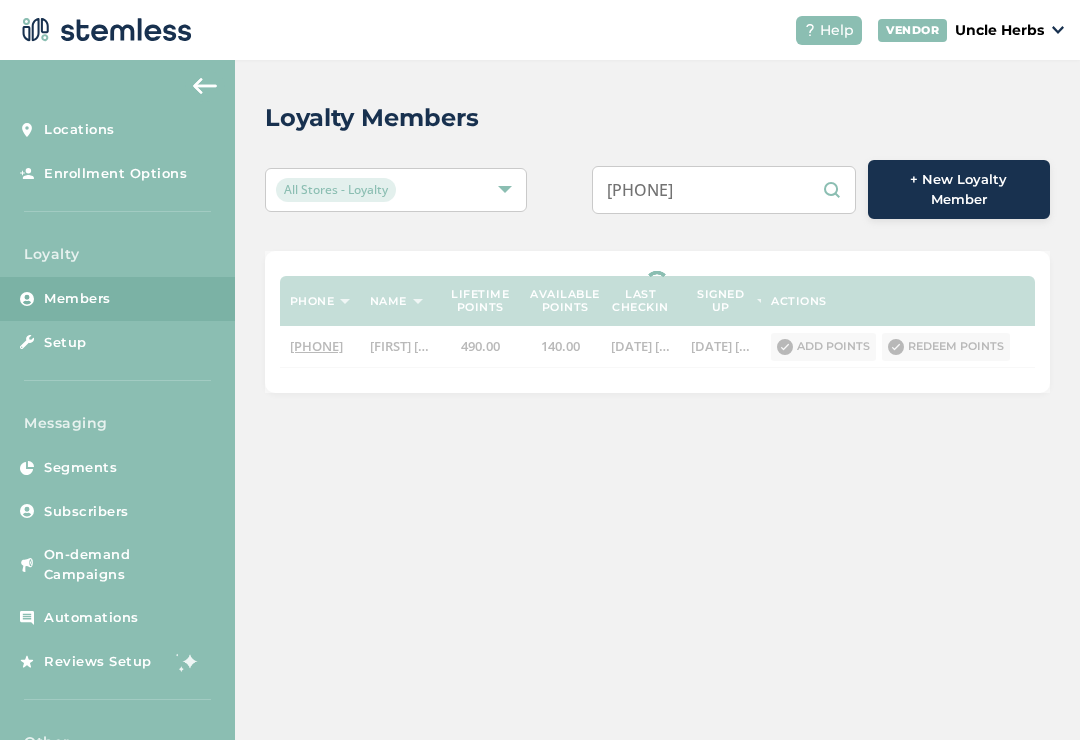 type on "[PHONE]" 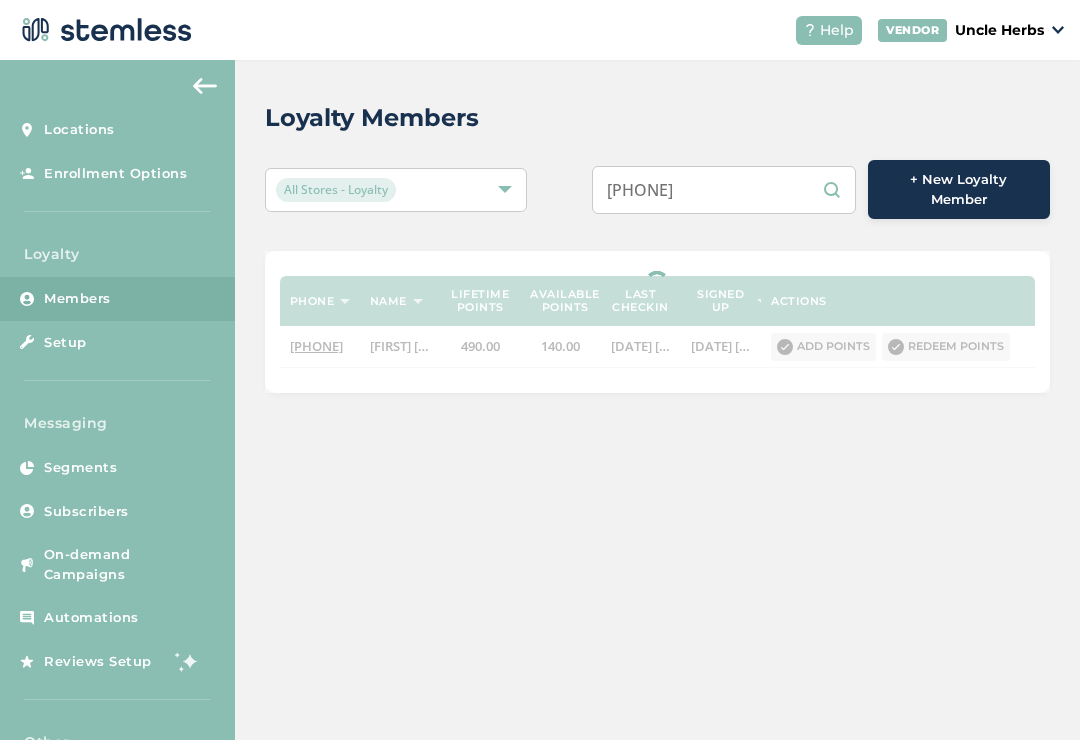 click on "Loyalty Members" at bounding box center [649, 118] 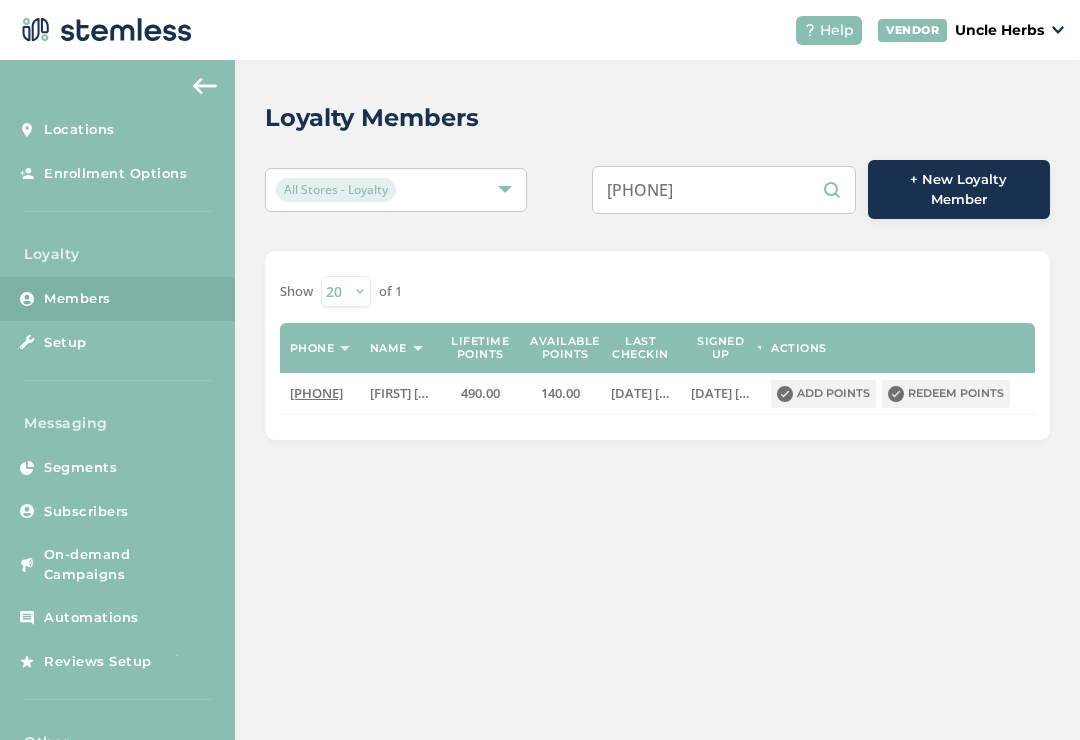 click on "Redeem points" at bounding box center (946, 394) 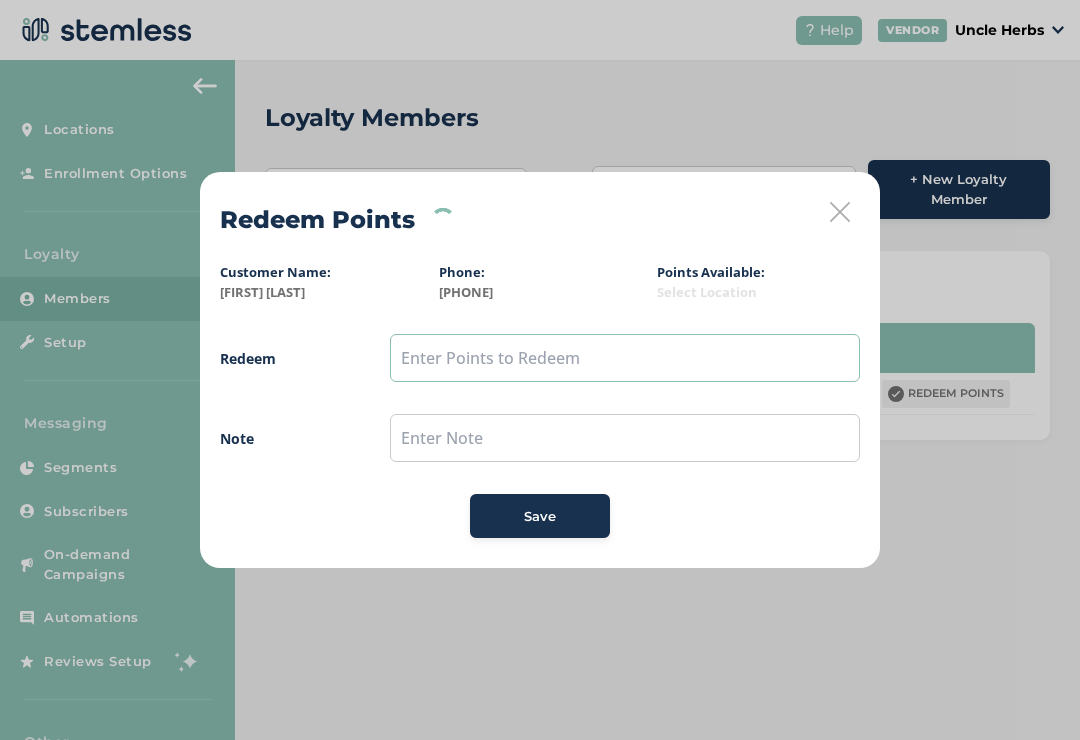 click at bounding box center (625, 358) 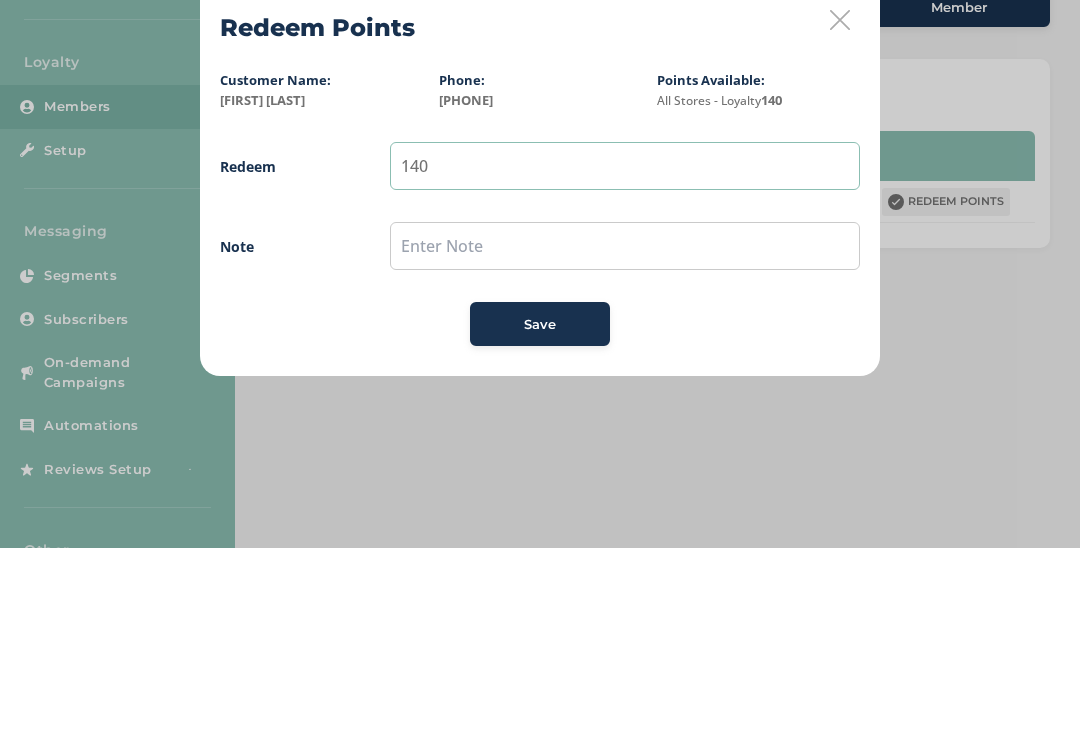 type on "140" 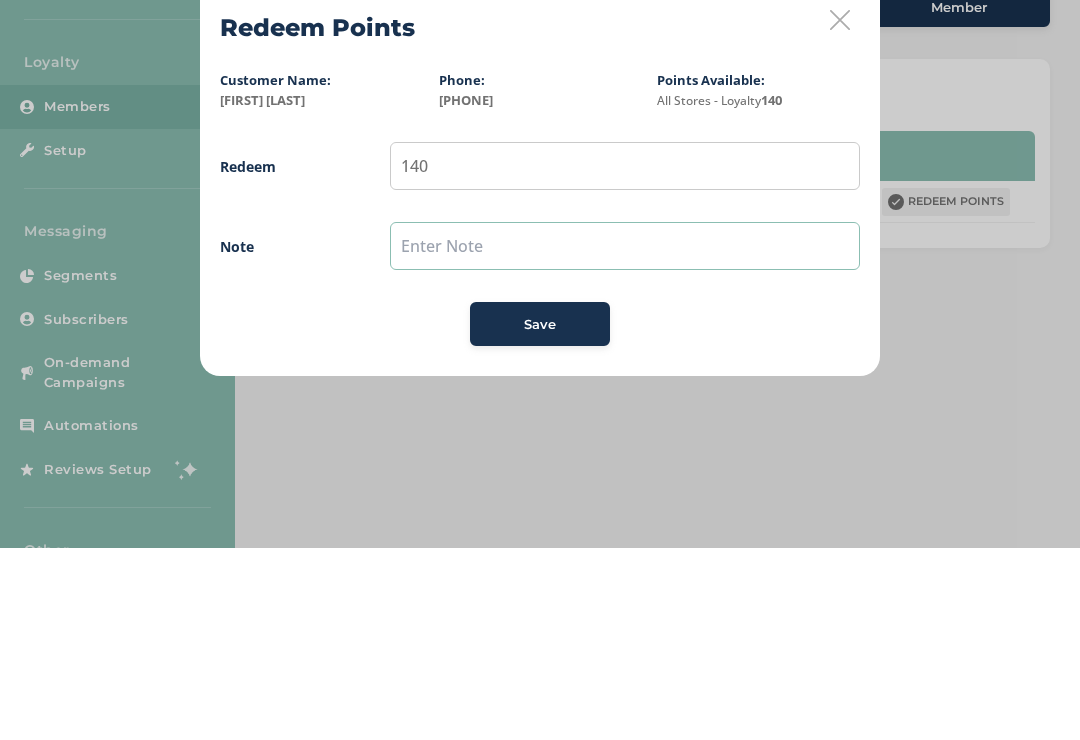 click at bounding box center [625, 438] 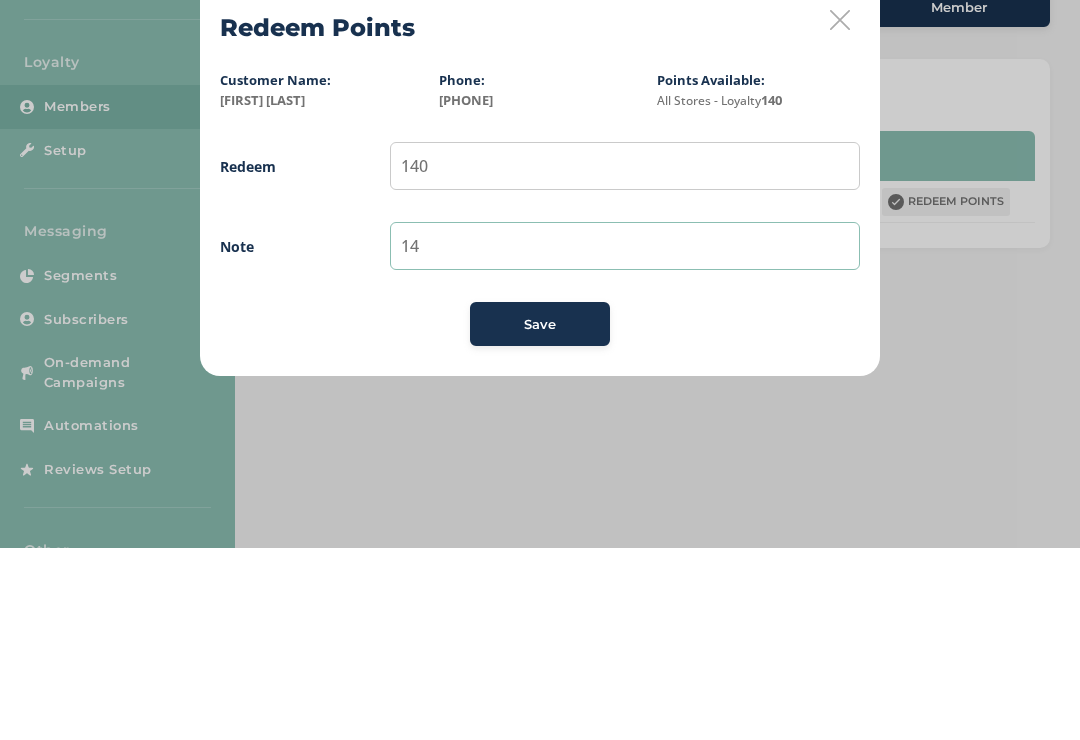 click on "14" at bounding box center [625, 438] 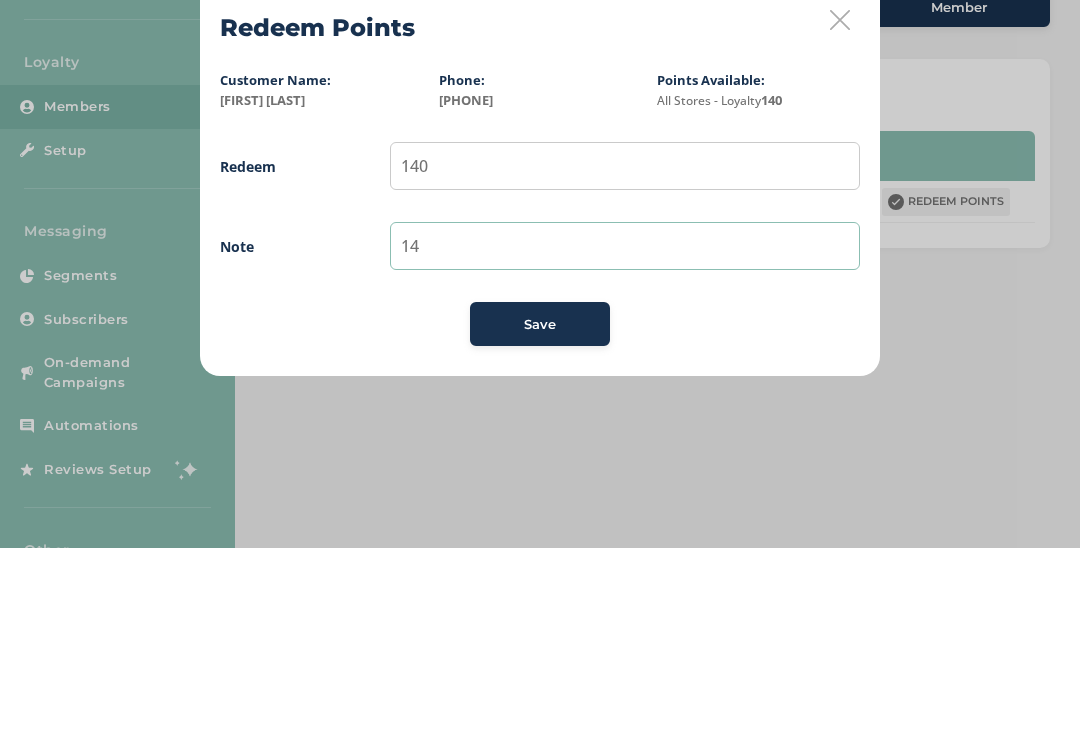 click on "14" at bounding box center [625, 438] 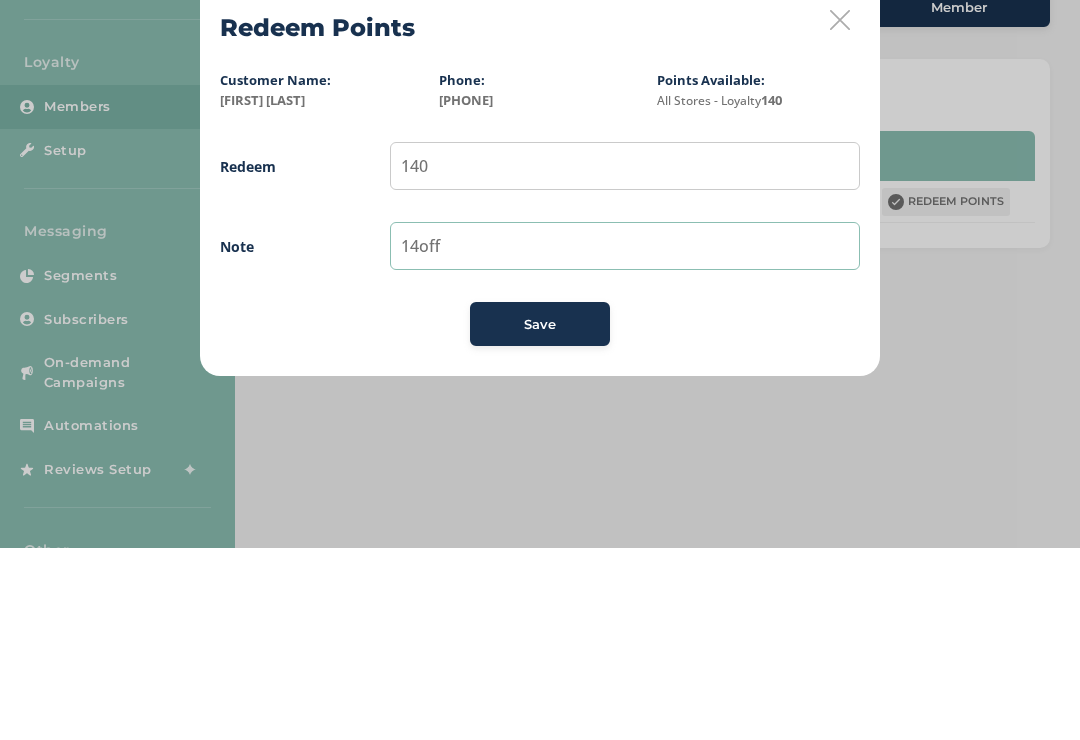 type on "14off" 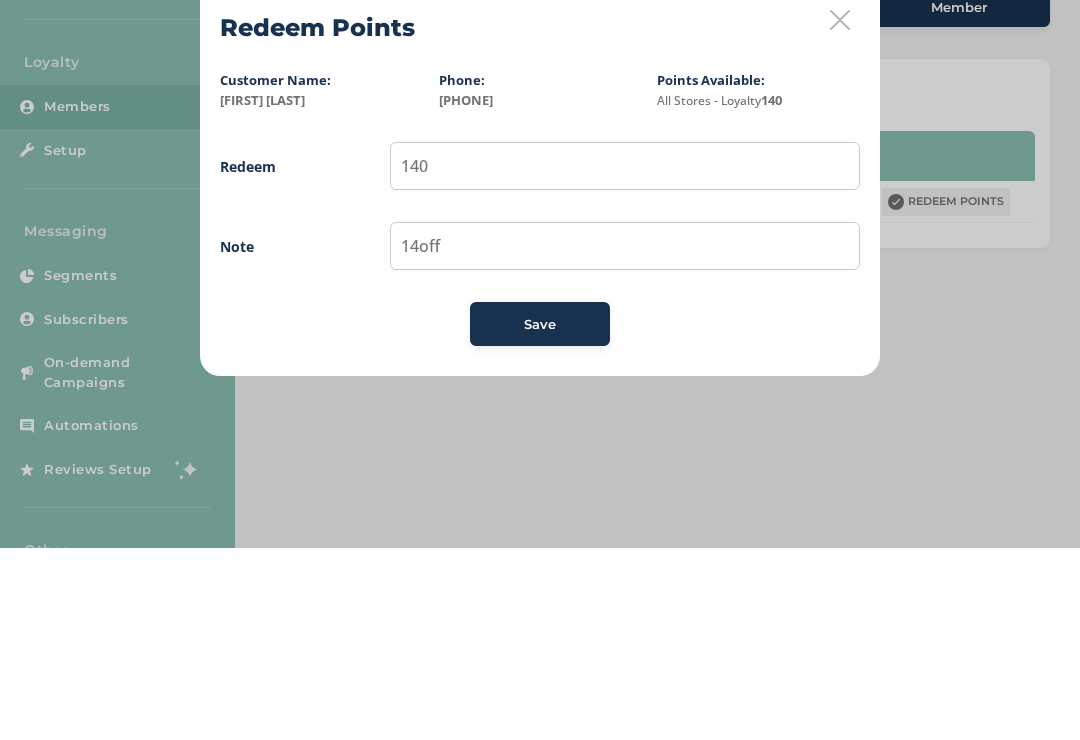 click on "Save" at bounding box center (540, 516) 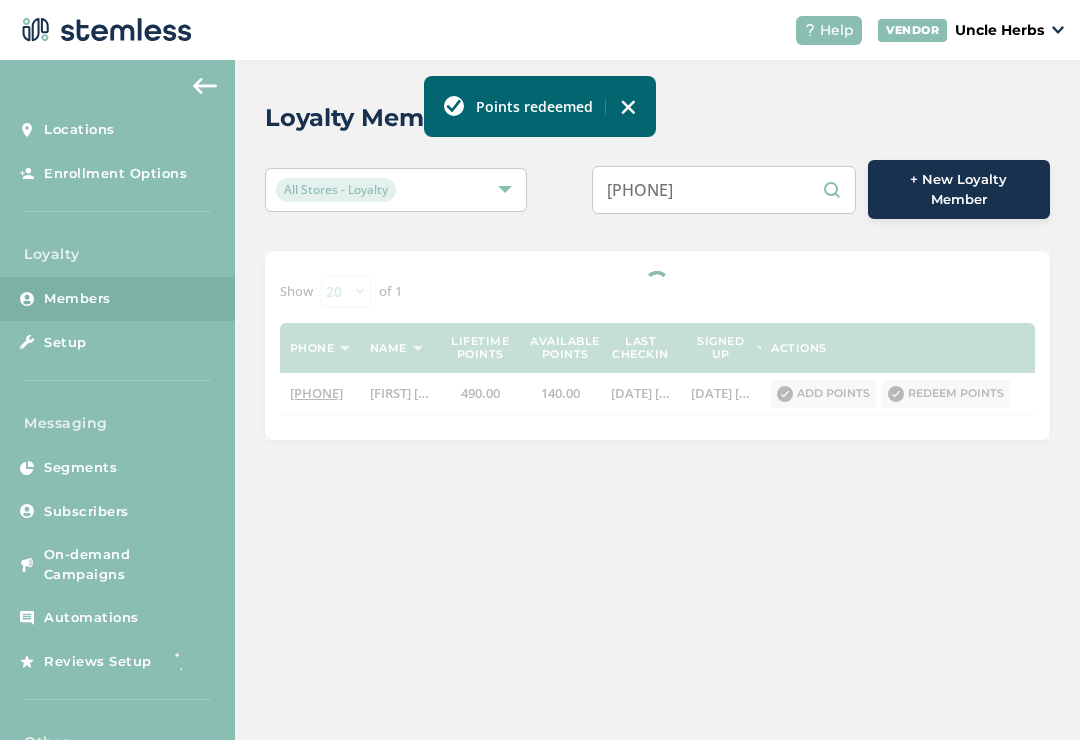 click on "Loyalty Members  All Stores - Loyalty  [PHONE] + New Loyalty Member Show  20   50   100  of 1  Phone   Name   Lifetime points   Available points   Last checkin   Signed up   Actions   [PHONE]   [FIRST] [LAST]   490.00   140.00   [DATE] [TIME]   [DATE] [TIME]   Add points   Redeem points" at bounding box center (657, 270) 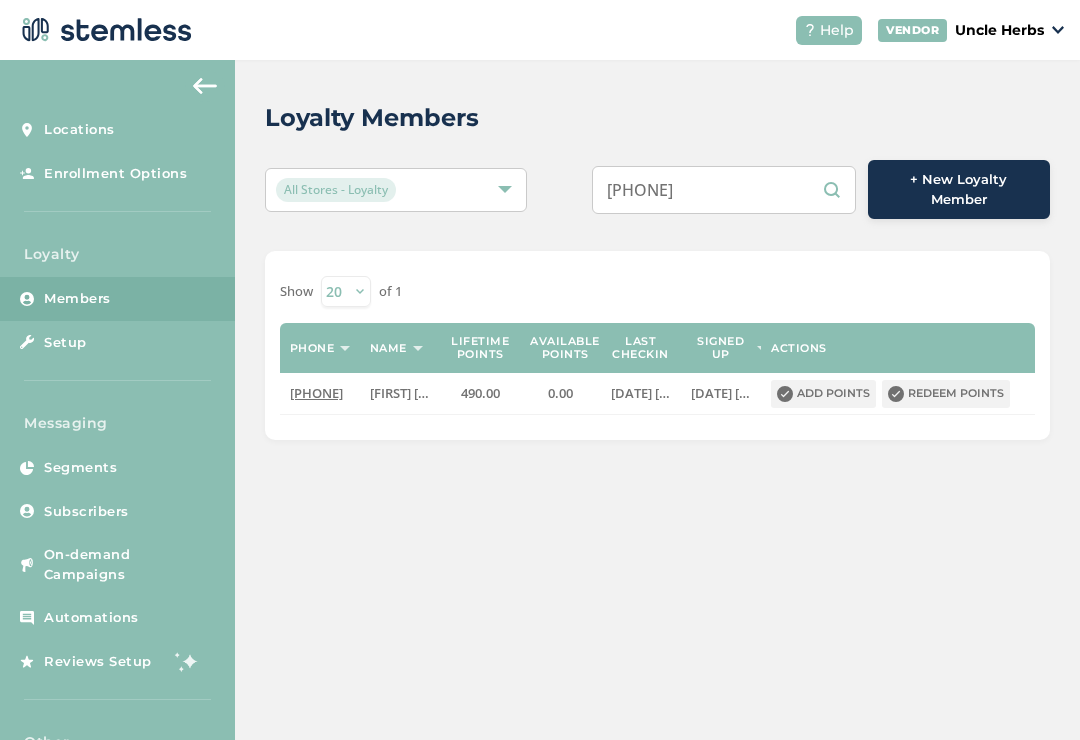 click on "[PHONE]" at bounding box center [724, 190] 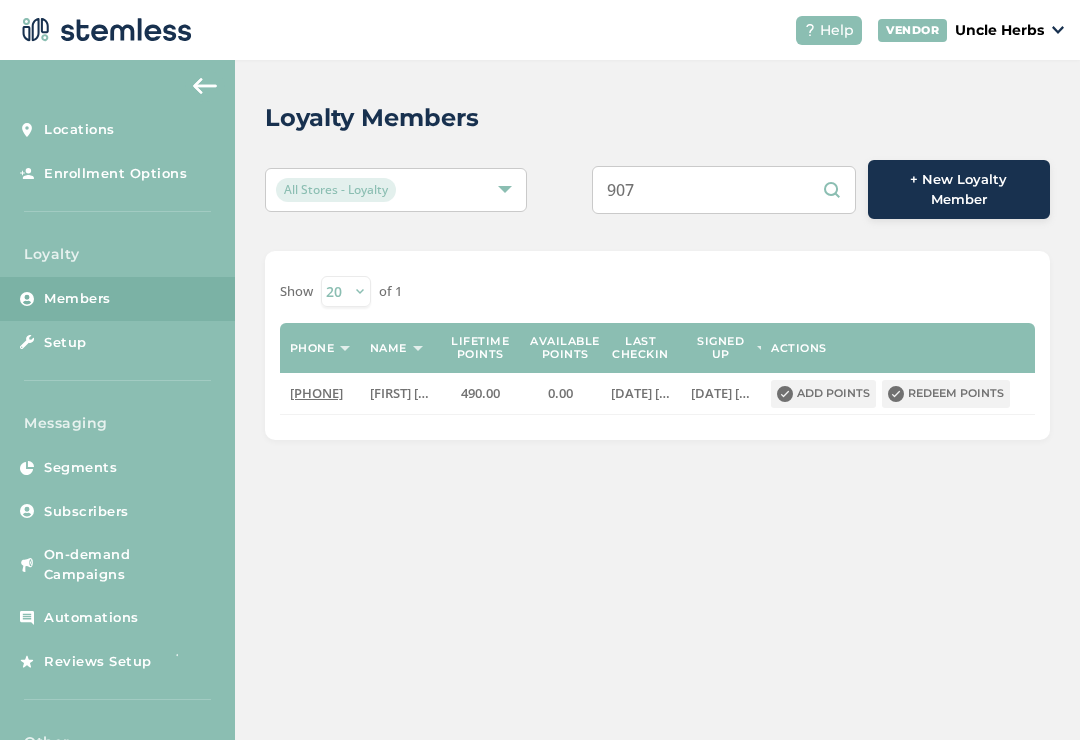 click on "907" at bounding box center [724, 190] 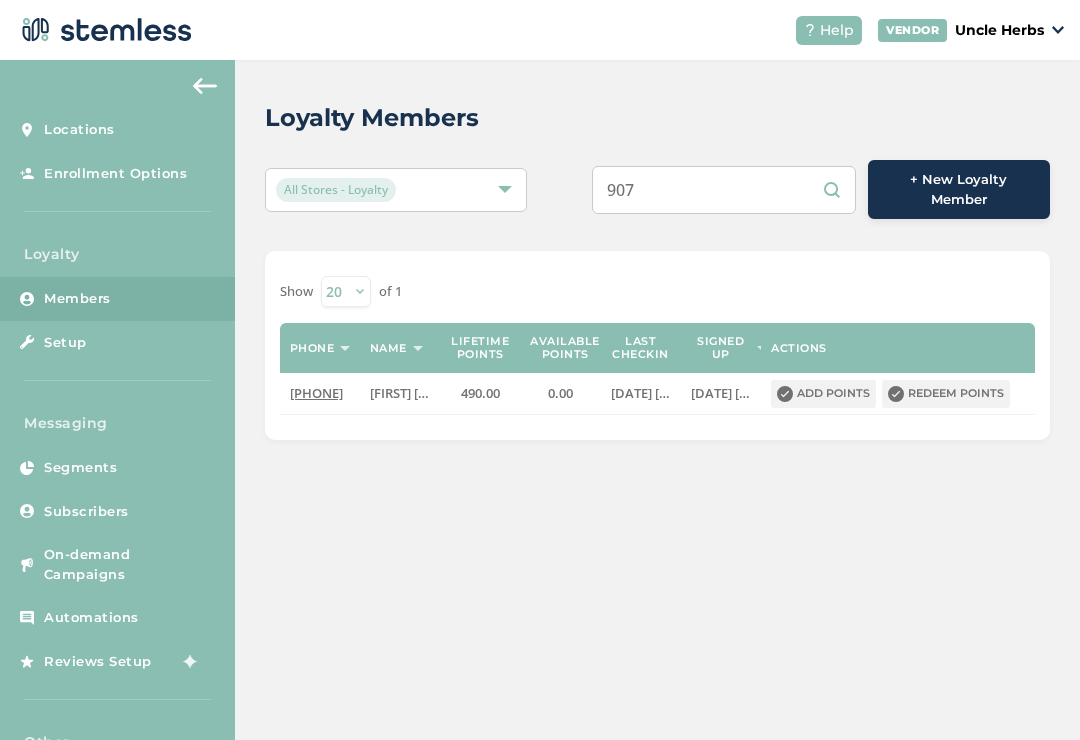 paste on "[PHONE]" 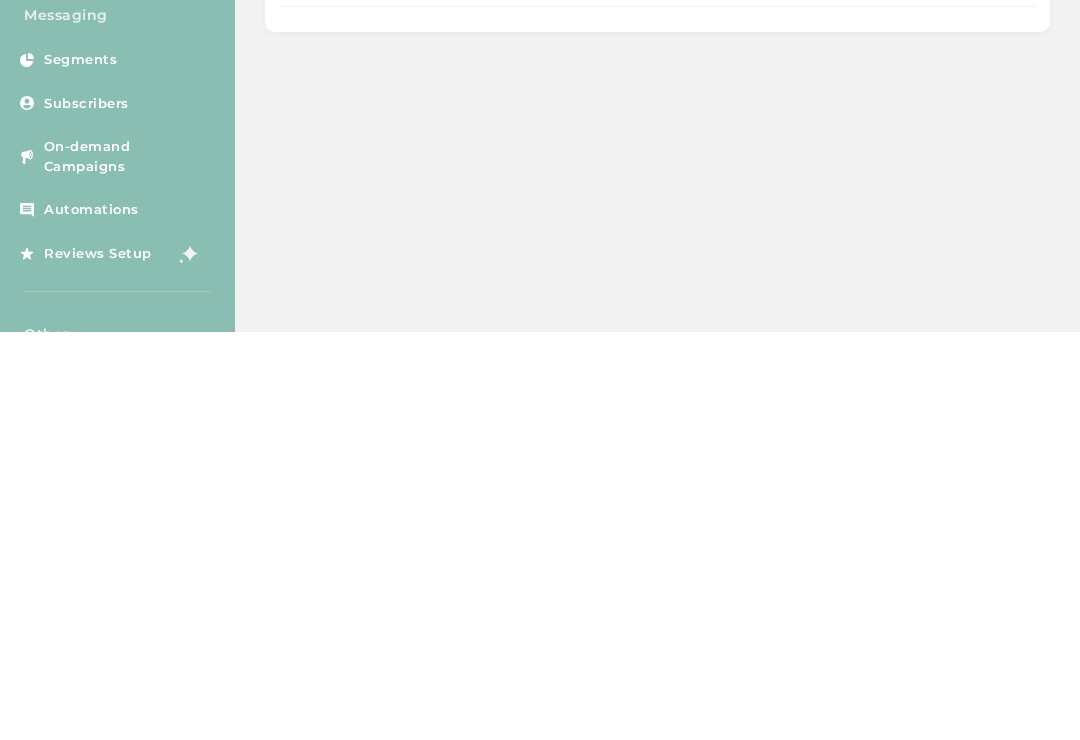 scroll, scrollTop: 0, scrollLeft: 0, axis: both 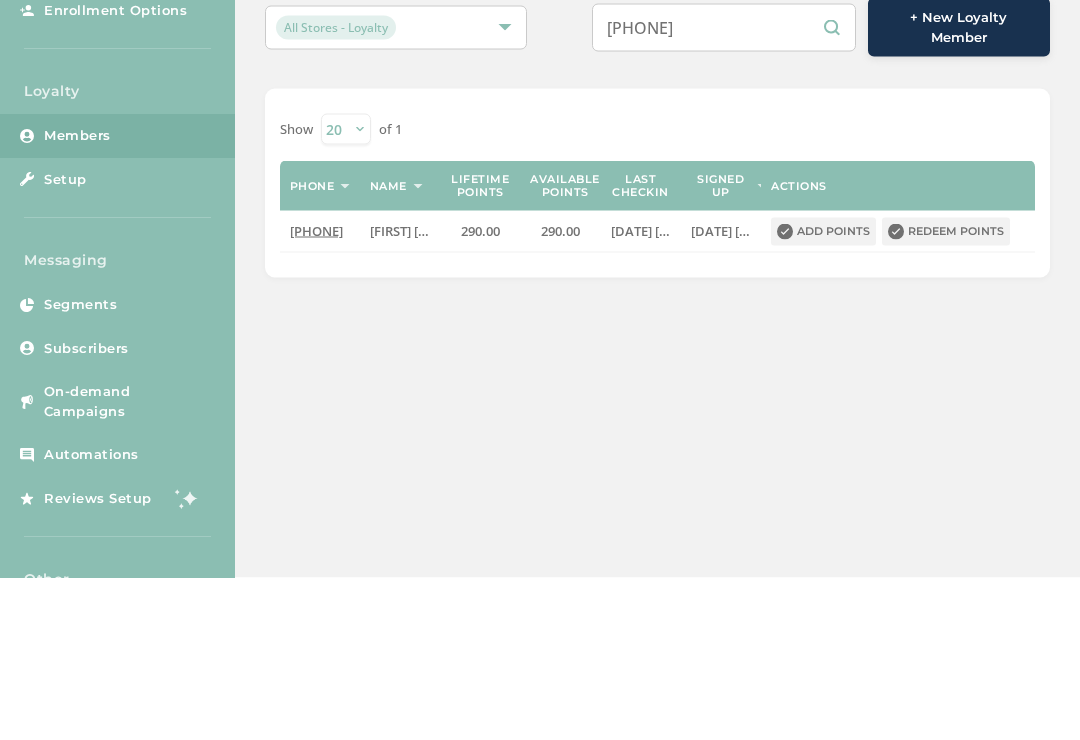 type on "[PHONE]" 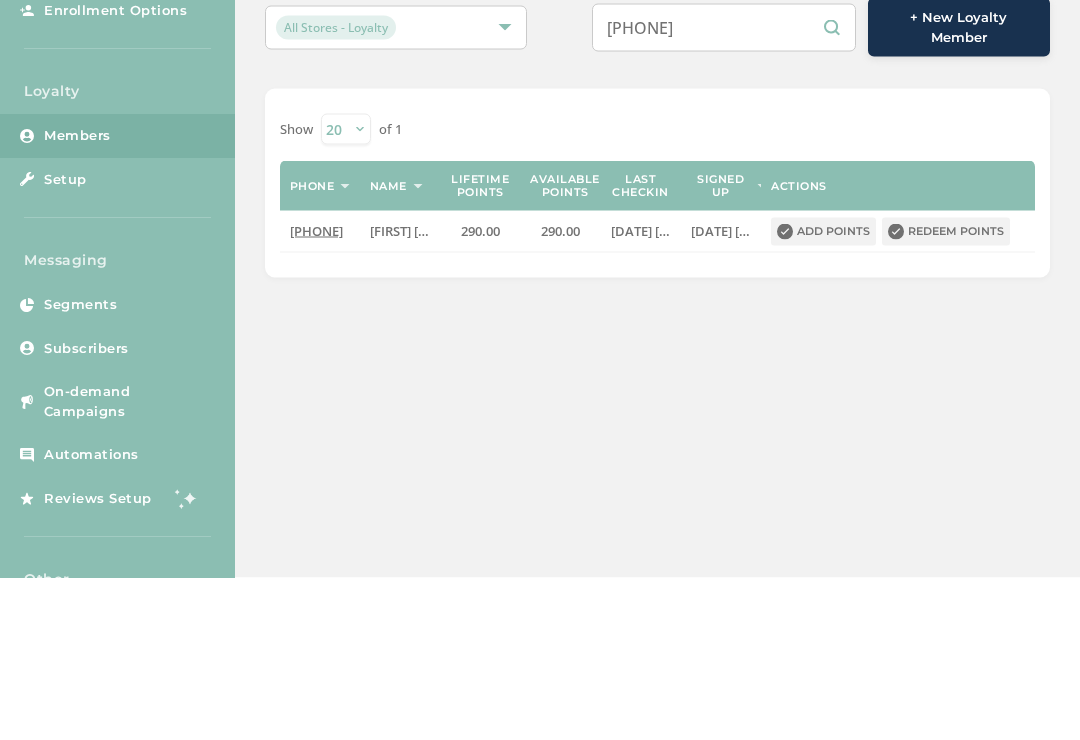 click on "Redeem points" at bounding box center [946, 394] 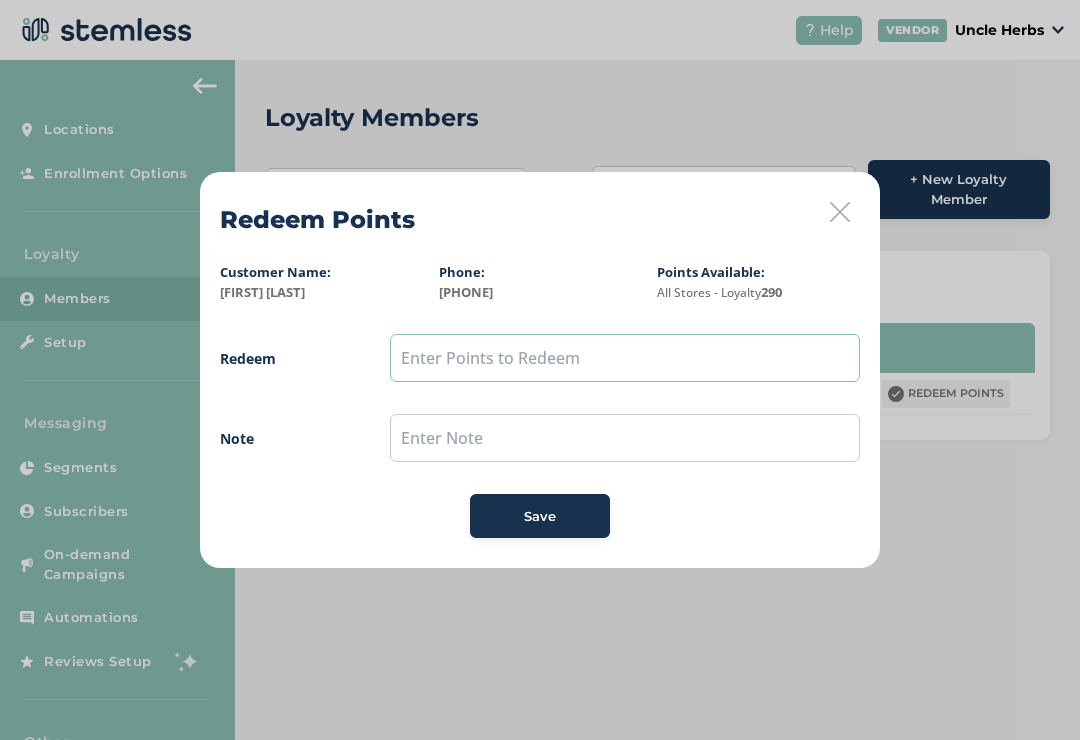 click at bounding box center (625, 358) 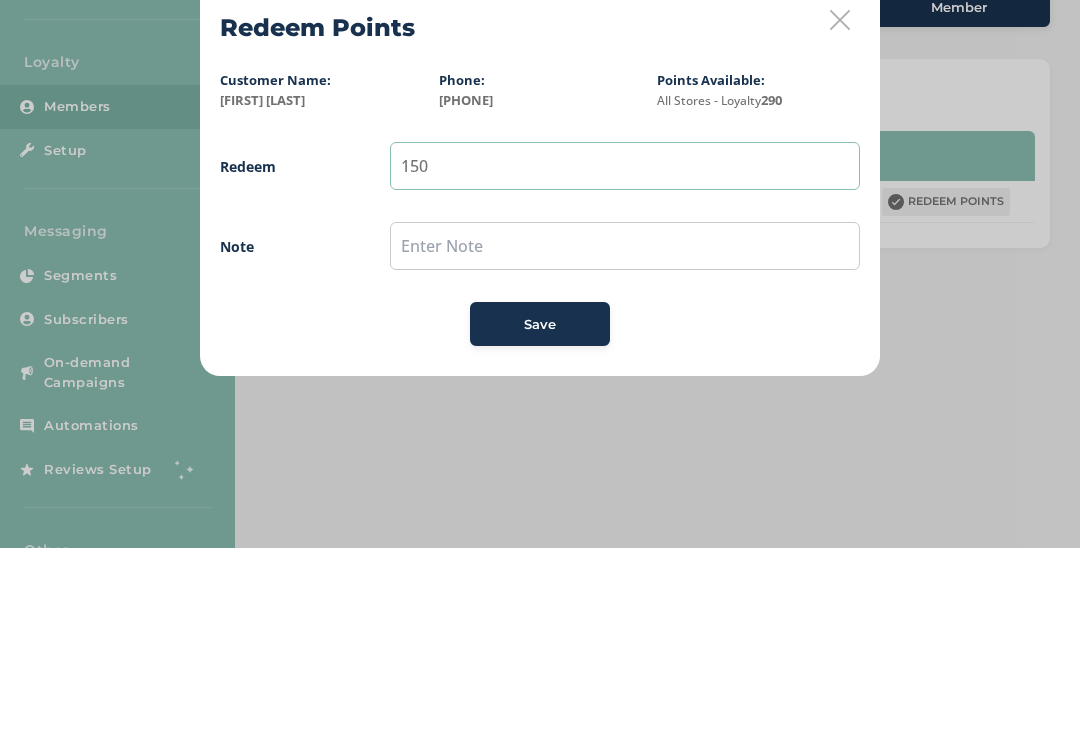 type on "150" 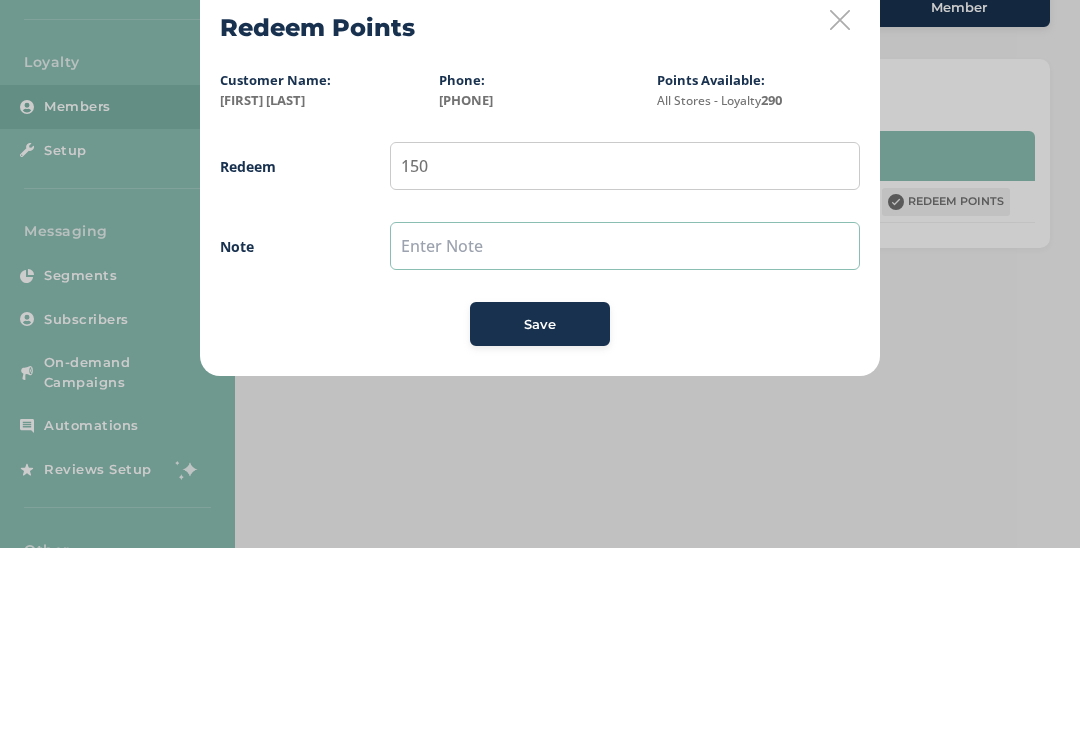 click at bounding box center [625, 438] 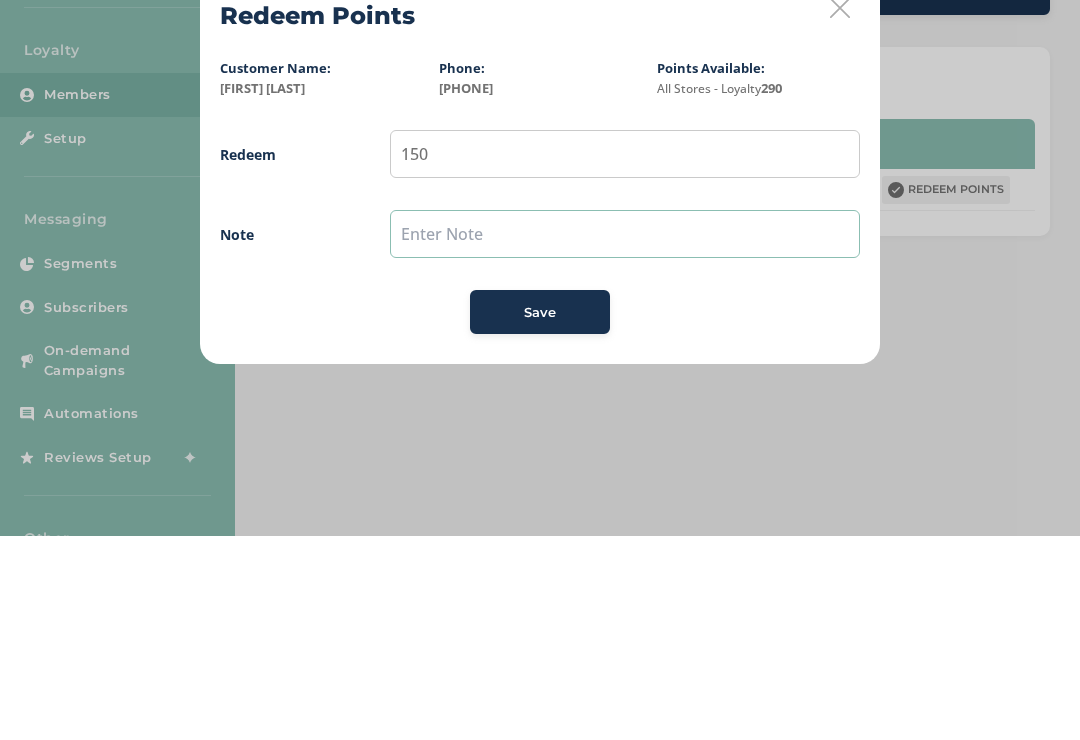click at bounding box center [625, 438] 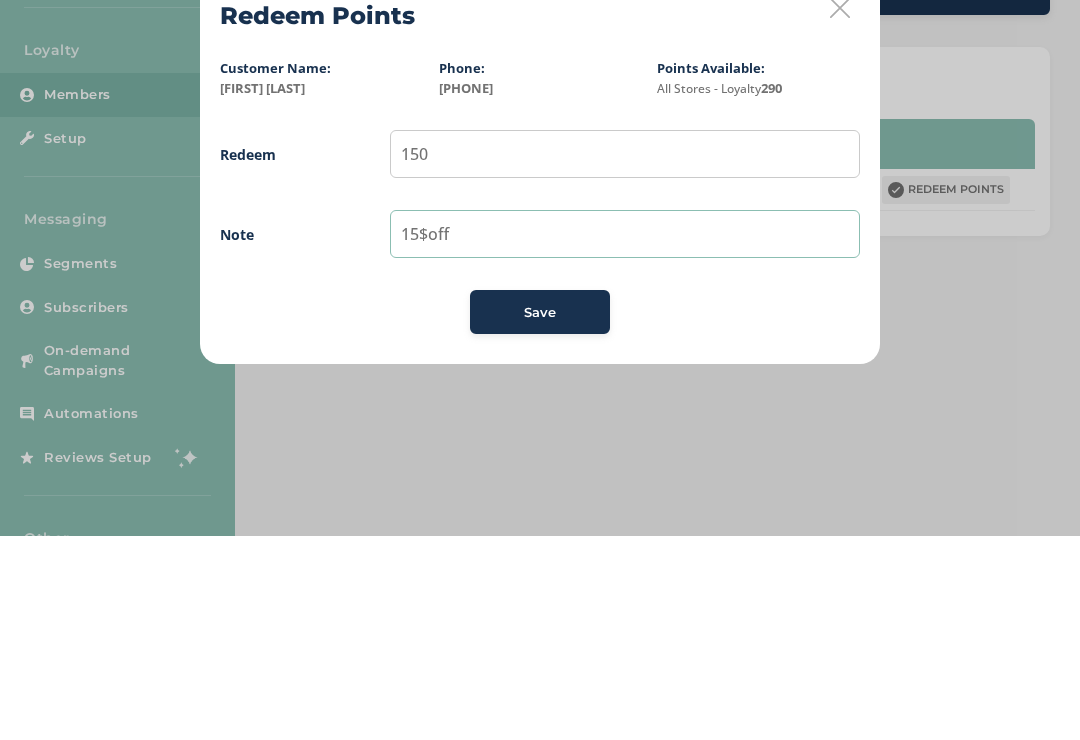 type on "15$off" 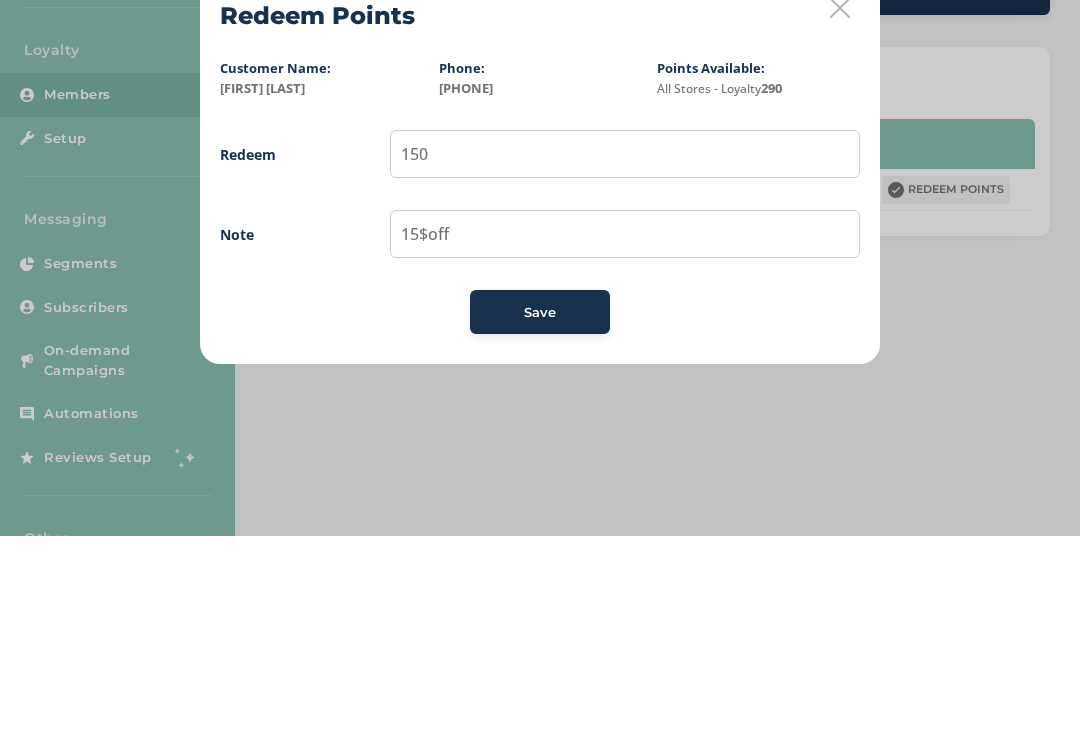 click on "Save" at bounding box center [540, 517] 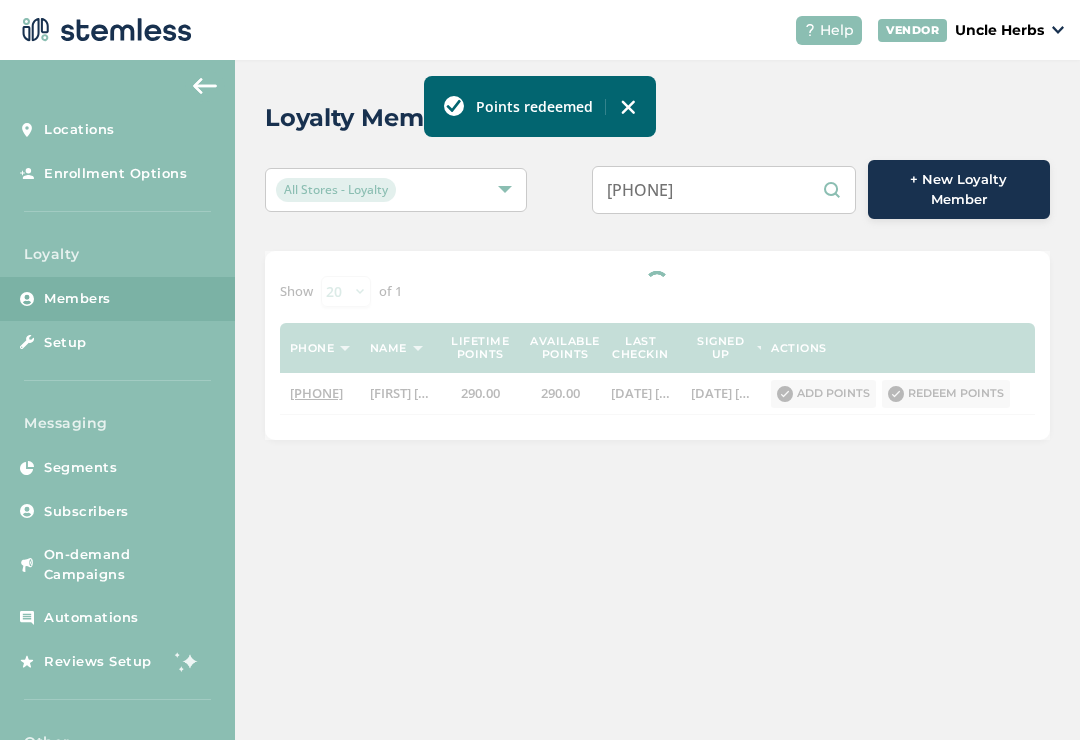 click on "Loyalty Members  All Stores - Loyalty  [PHONE] + New Loyalty Member Show  20   50   100  of 1  Phone   Name   Lifetime points   Available points   Last checkin   Signed up   Actions   [PHONE]   [FIRST] [LAST]   290.00   290.00   [DATE] [TIME]   [DATE] [TIME]   Add points   Redeem points   Redeem Points  Customer Name: [FIRST] [LAST] Phone: [PHONE] Points Available:  All Stores - Loyalty   290  Redeem 150 Note 15$off Save" at bounding box center [657, 270] 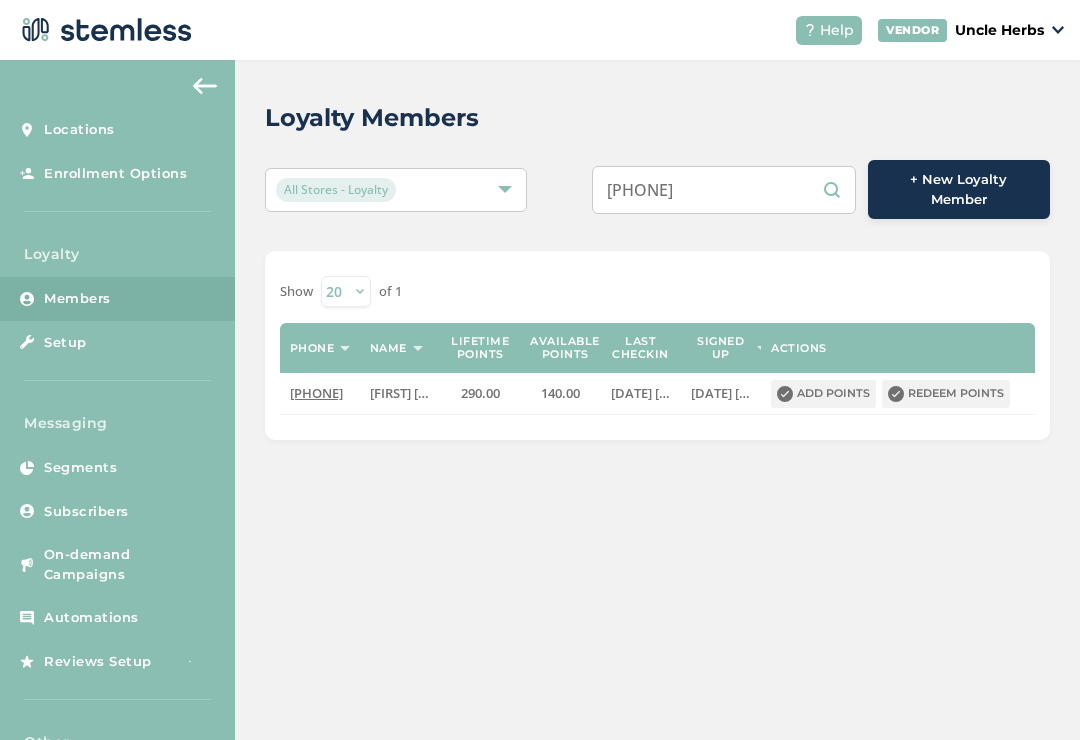 click on "[PHONE]" at bounding box center [724, 190] 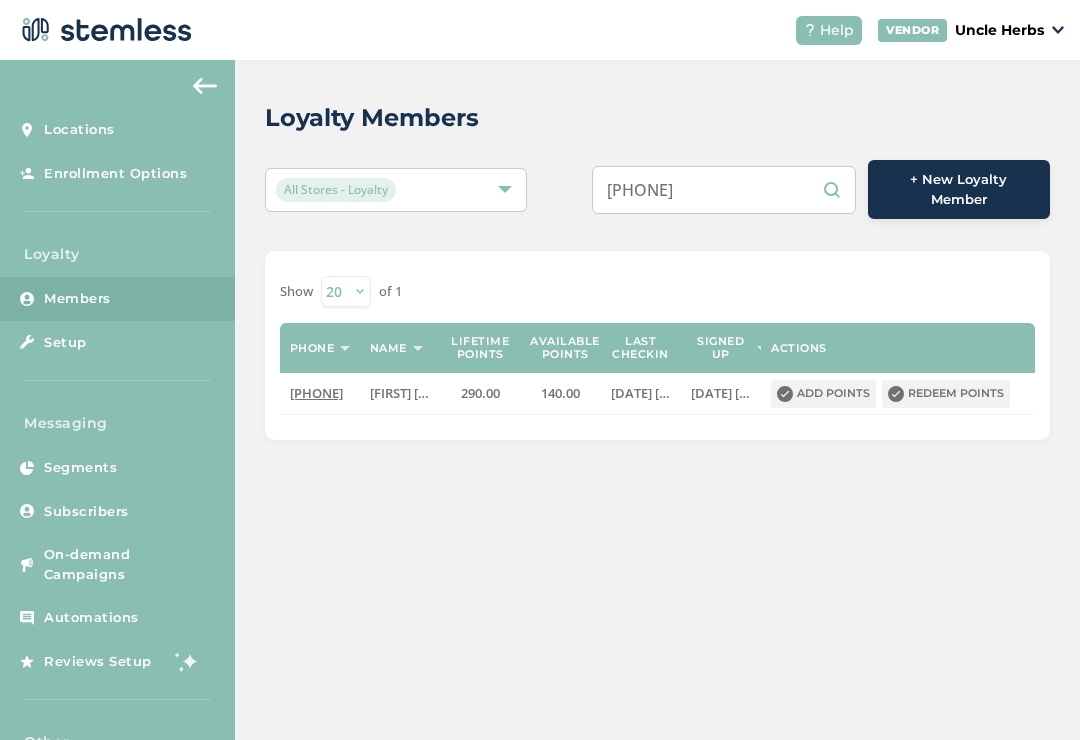 click on "[PHONE]" at bounding box center [724, 190] 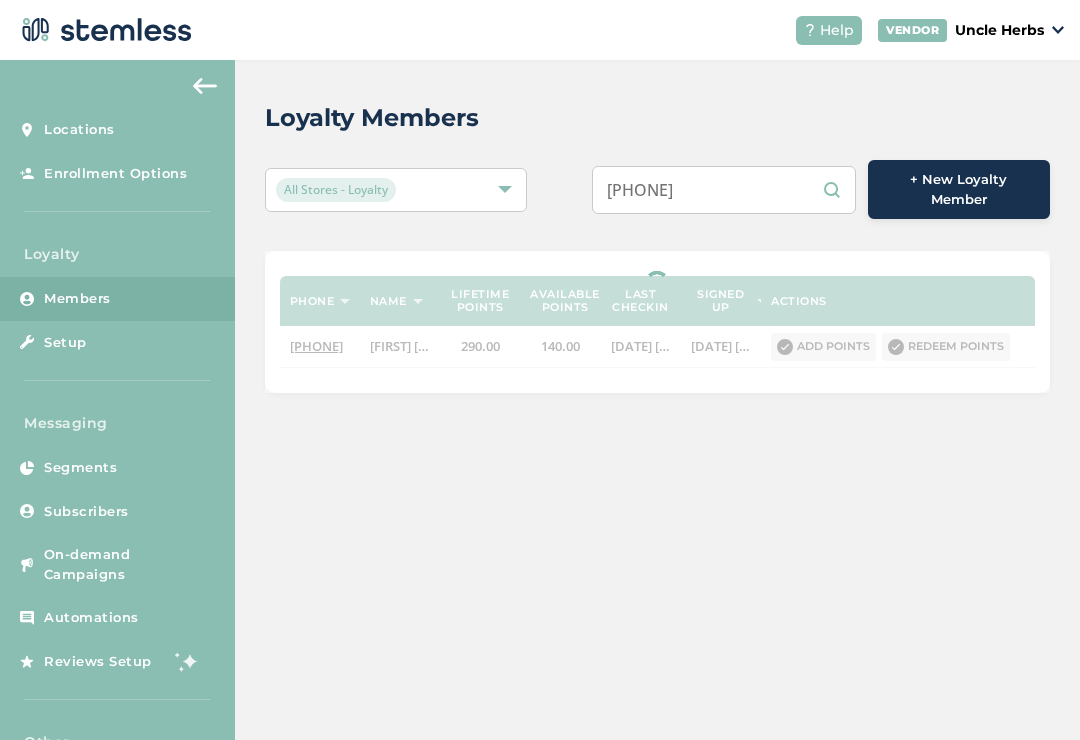 scroll, scrollTop: 31, scrollLeft: 0, axis: vertical 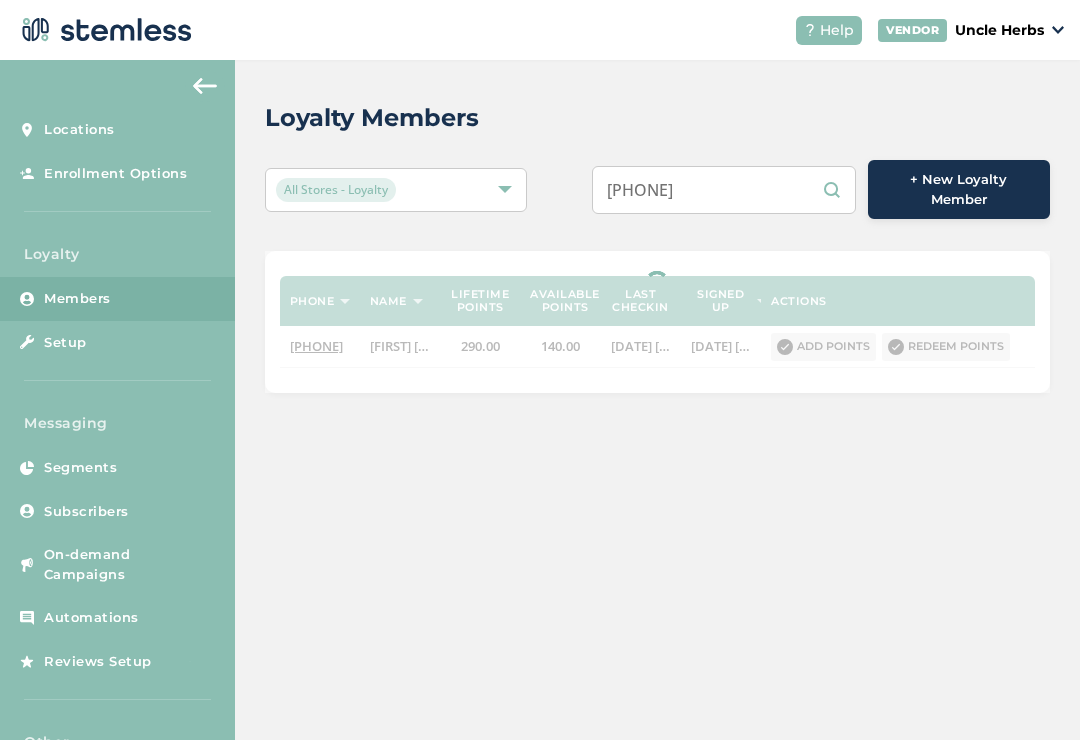 click on "Loyalty Members" at bounding box center (649, 118) 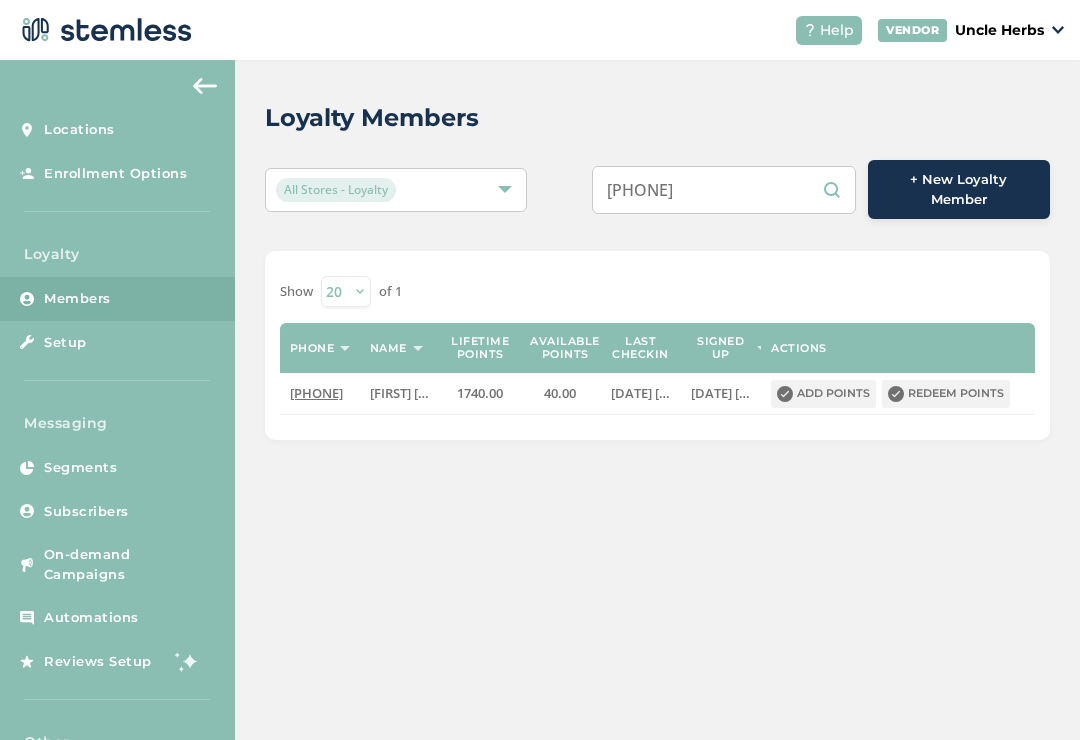 click on "[PHONE]" at bounding box center [724, 190] 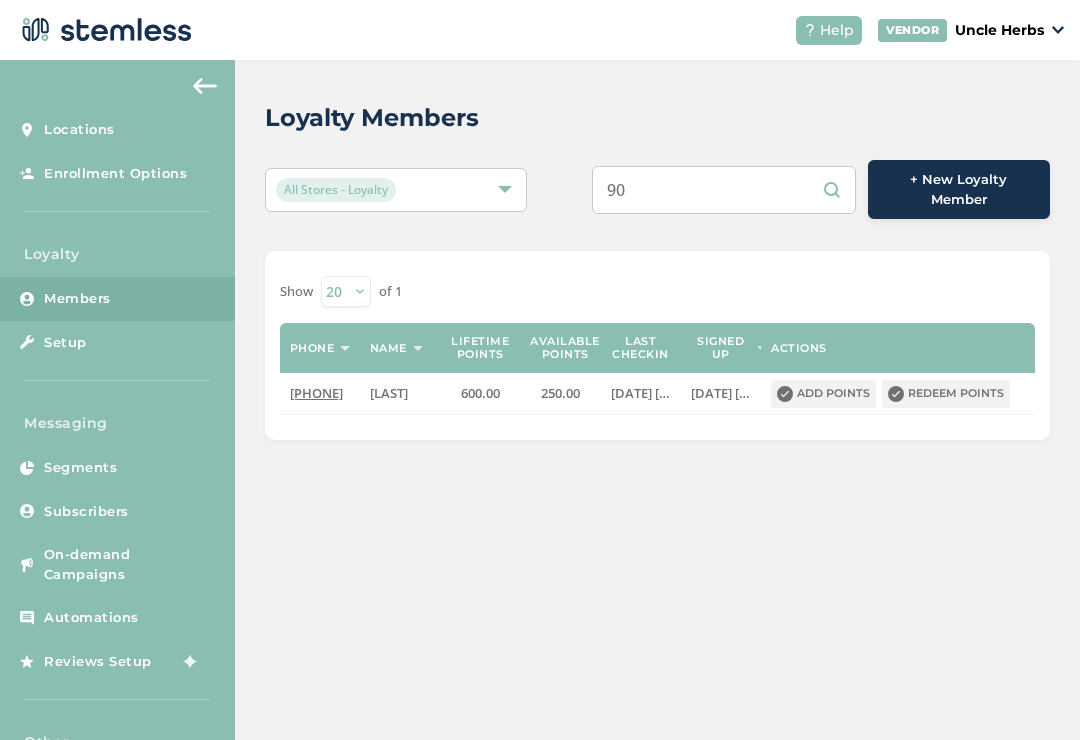type on "9" 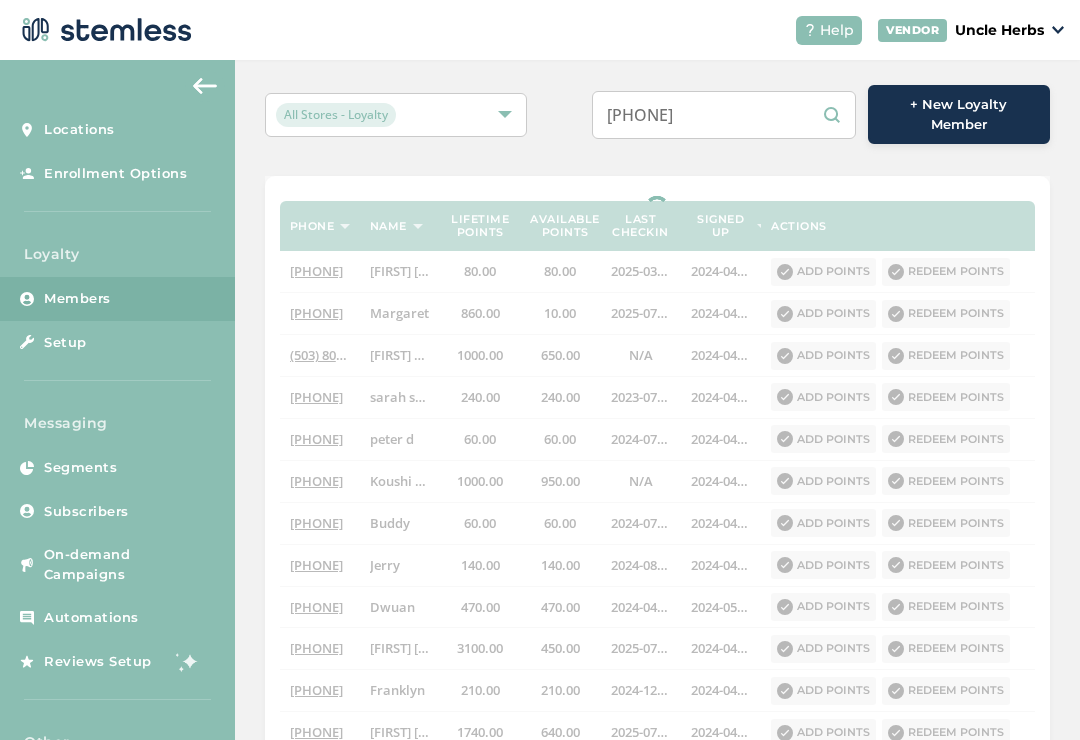 scroll, scrollTop: 0, scrollLeft: 0, axis: both 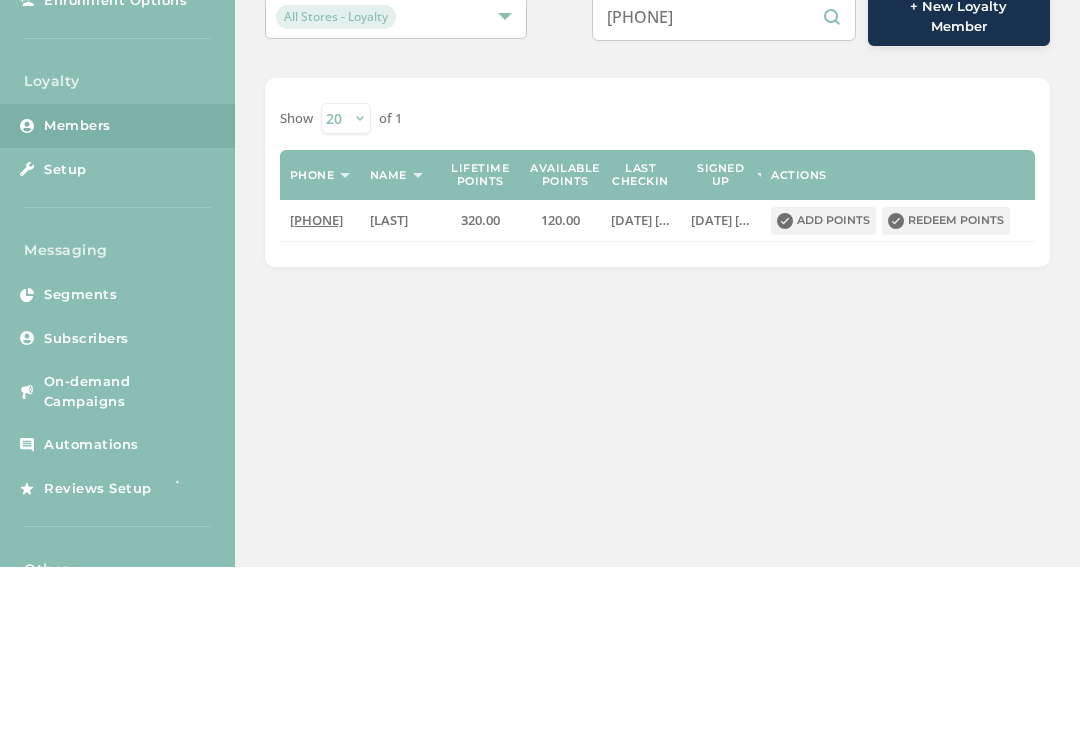 type on "[PHONE]" 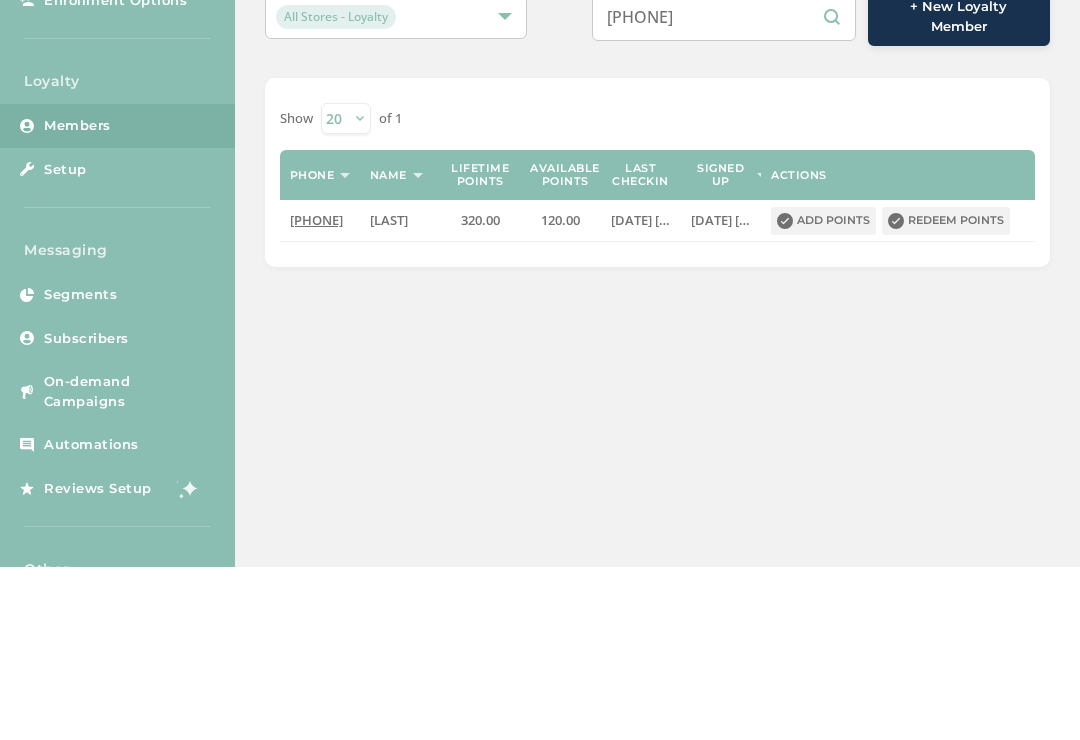 click on "Redeem points" at bounding box center [946, 394] 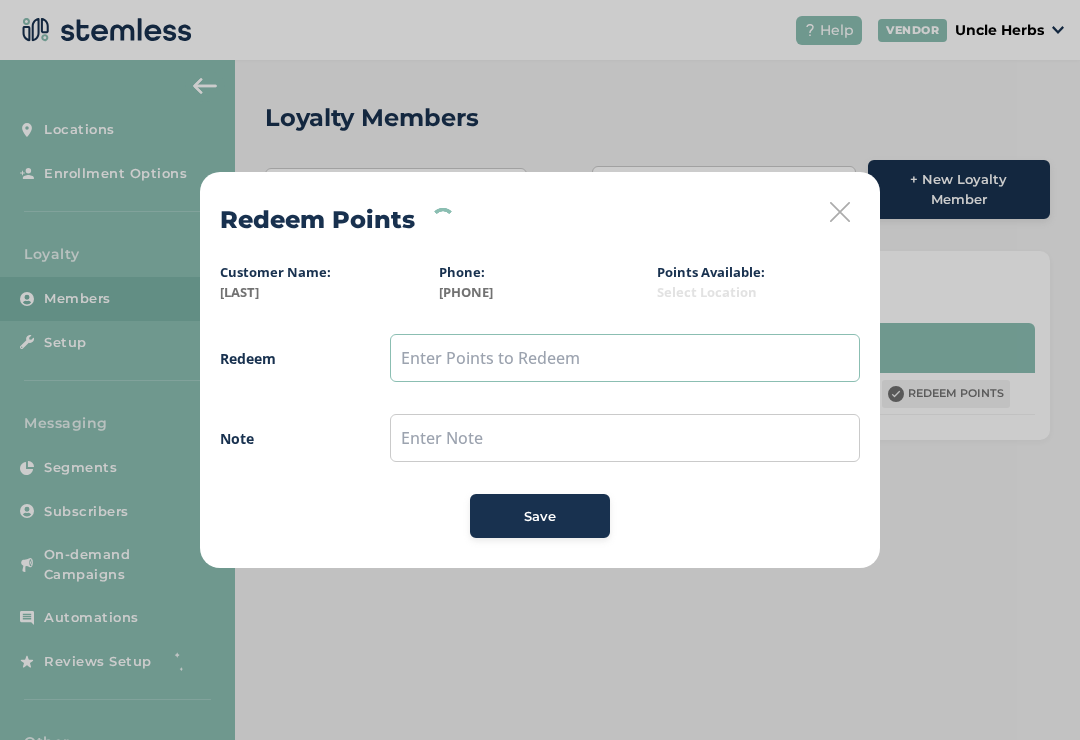 click at bounding box center (625, 358) 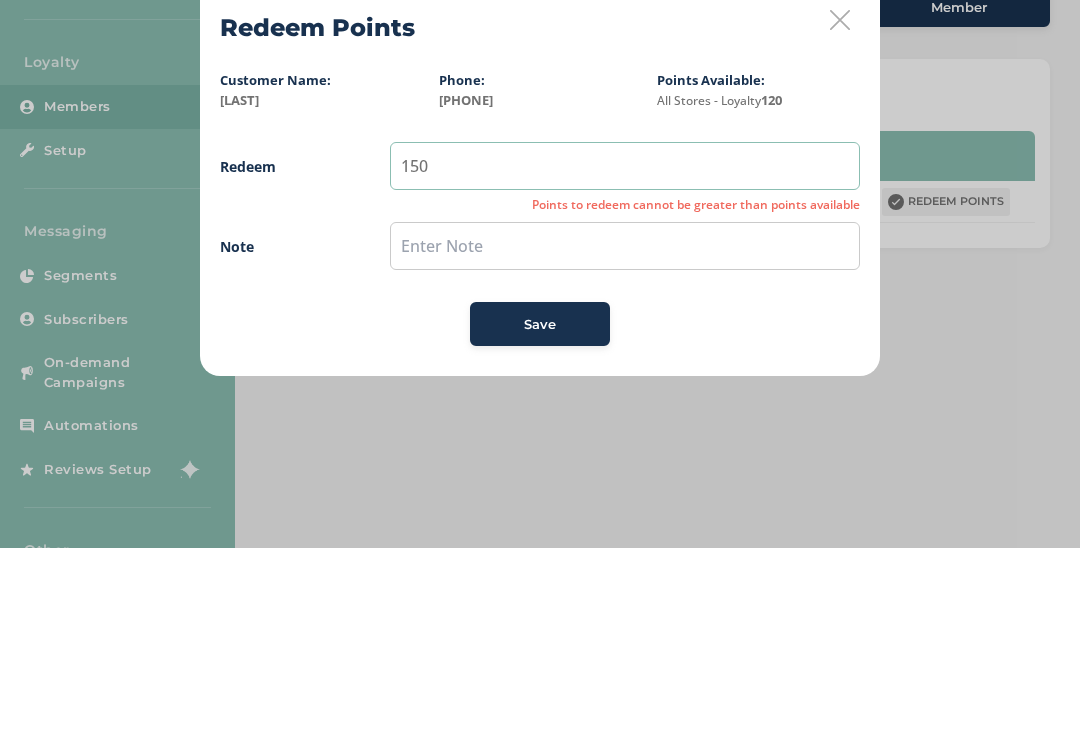 type on "150" 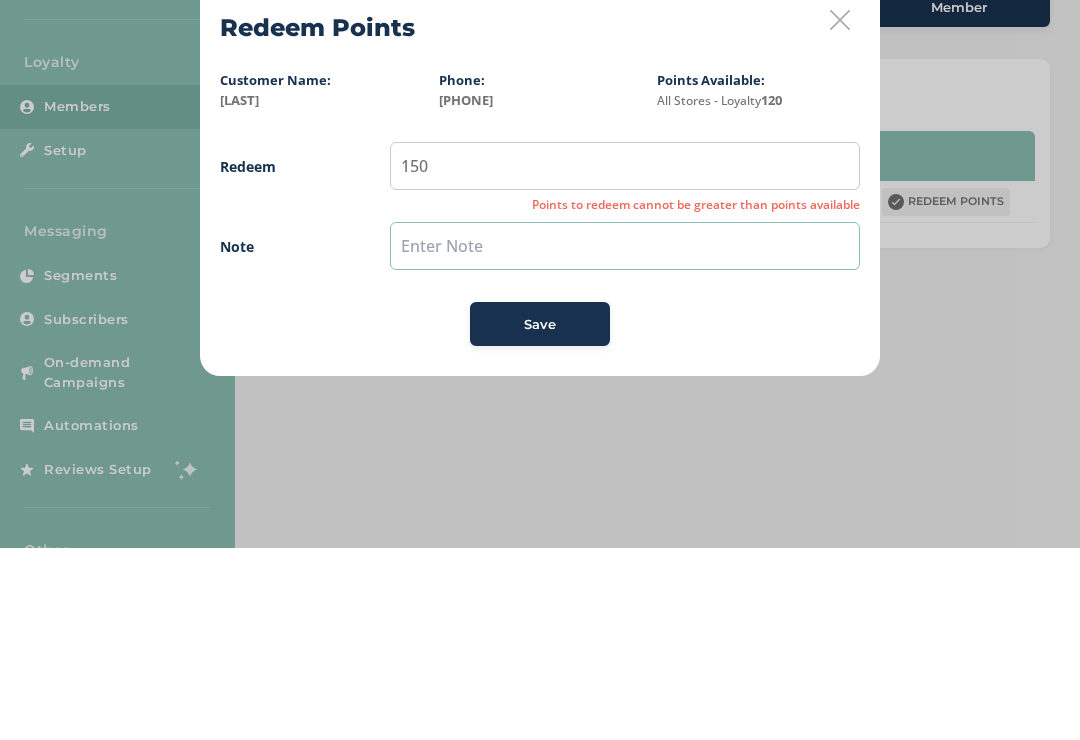 click at bounding box center [625, 438] 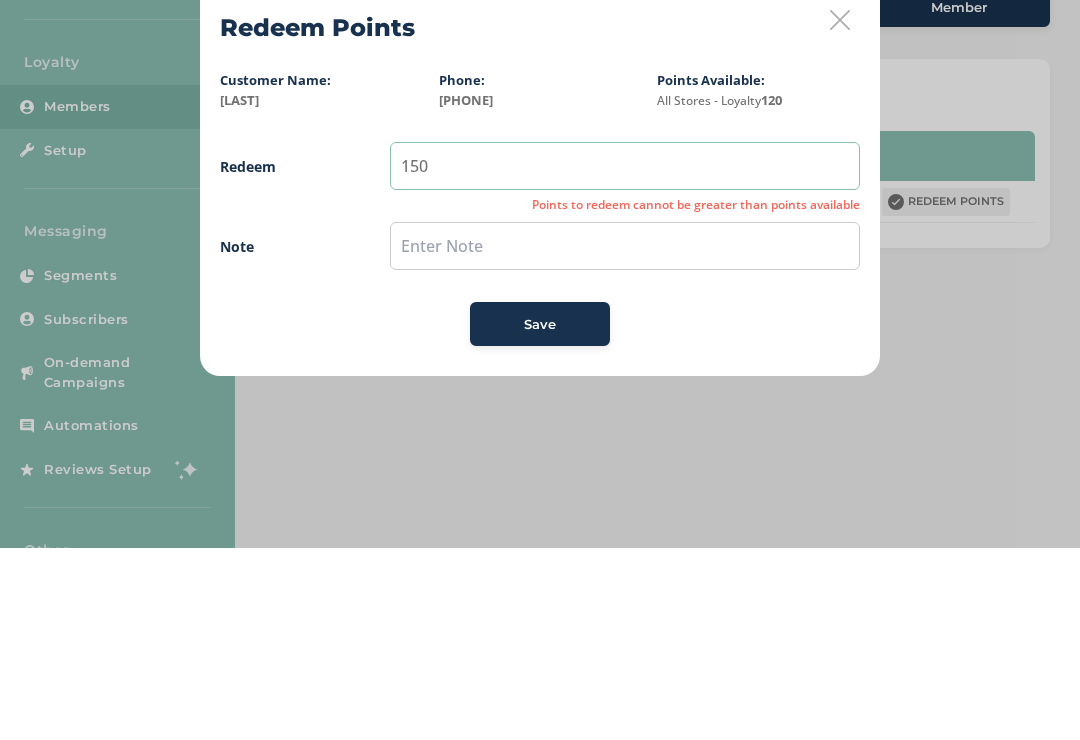 click on "150" at bounding box center [625, 358] 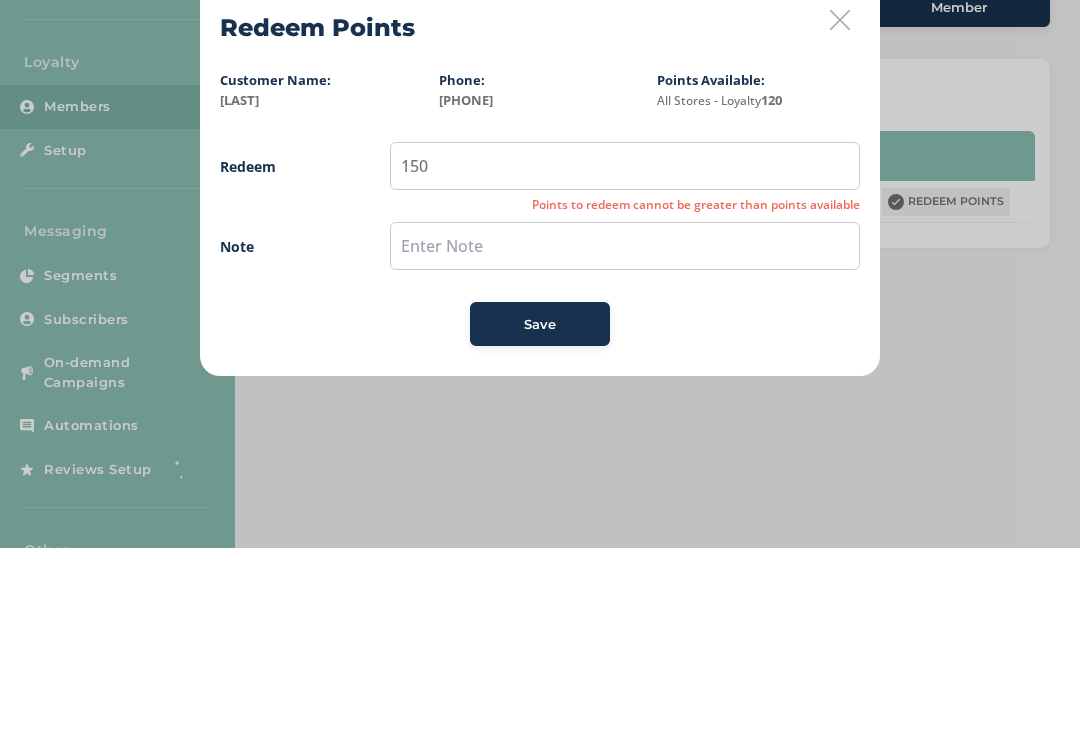 click on "Redeem Points  Customer Name: [FIRST] [LAST] Phone: [PHONE] Points Available:  All Stores - Loyalty   120  Redeem 150 Points to redeem cannot be greater than points available Note Save" at bounding box center [540, 370] 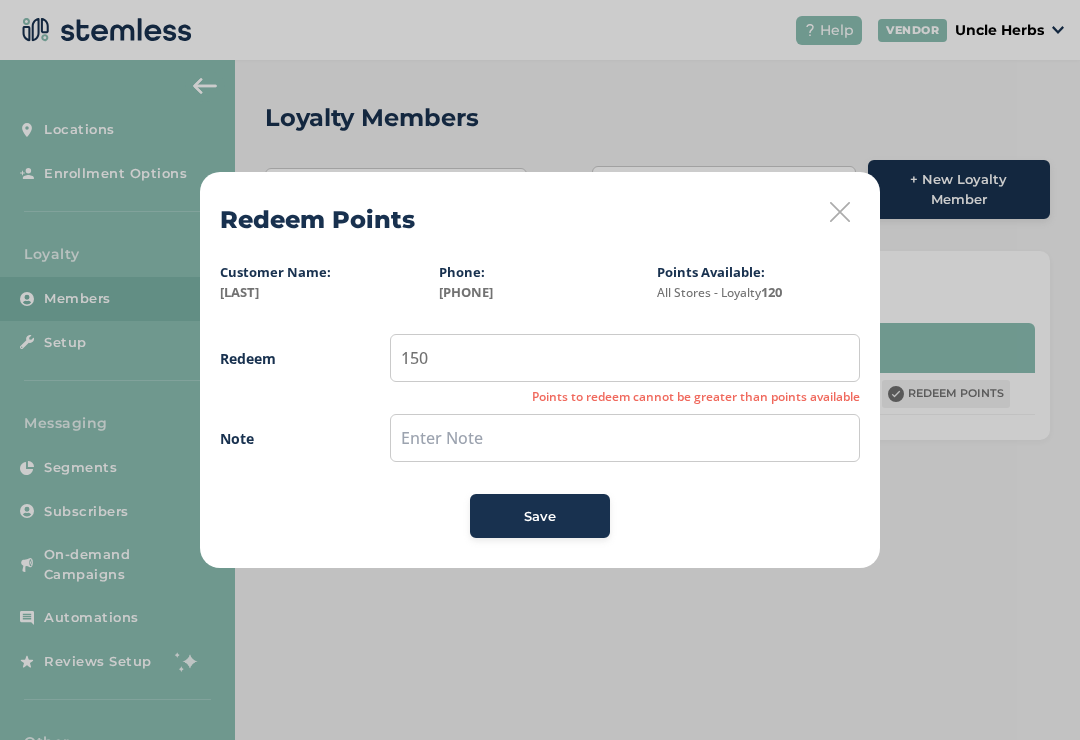 click at bounding box center (840, 212) 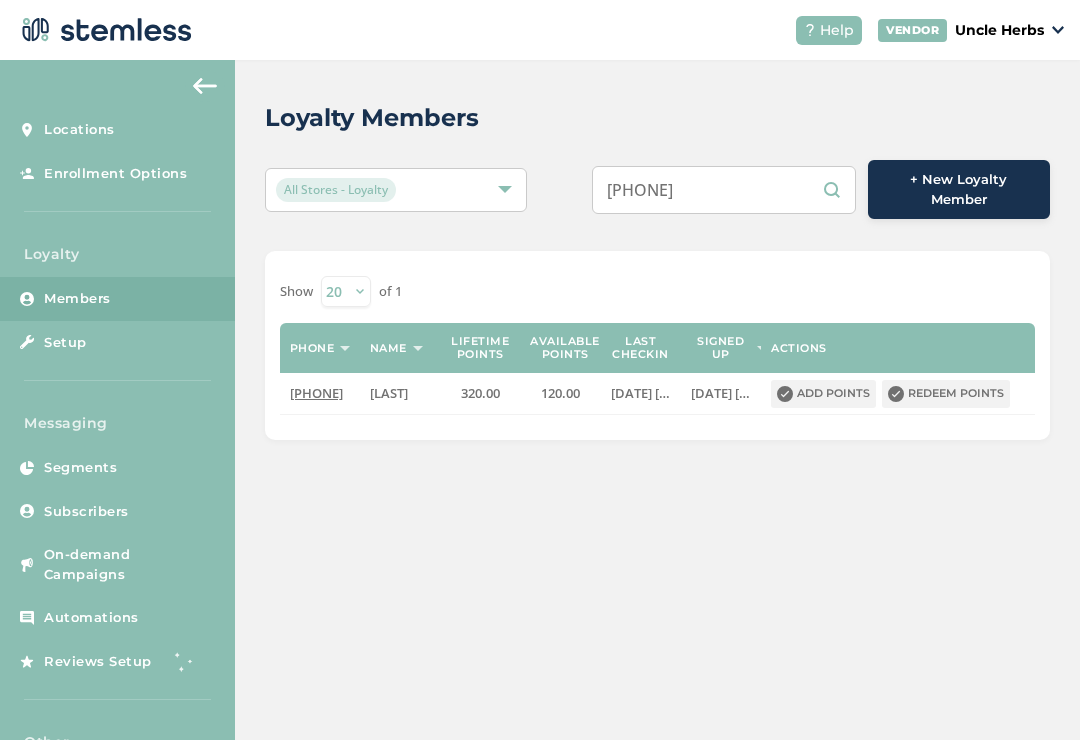 click on "Redeem points" at bounding box center [946, 394] 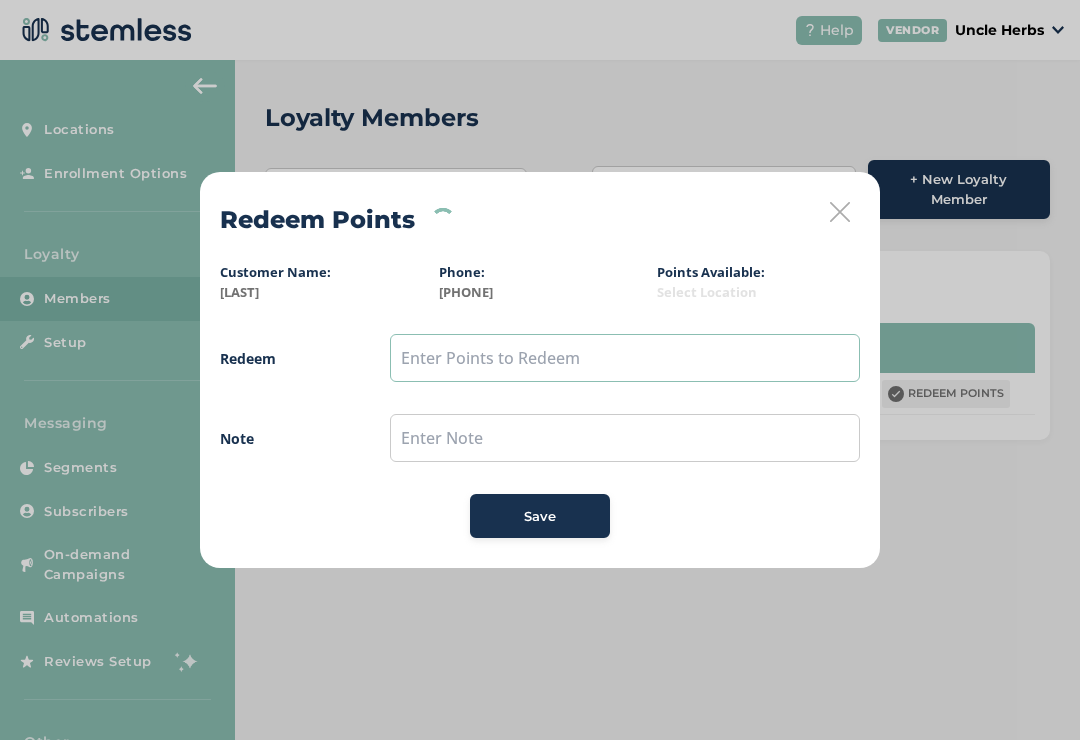 click at bounding box center [625, 358] 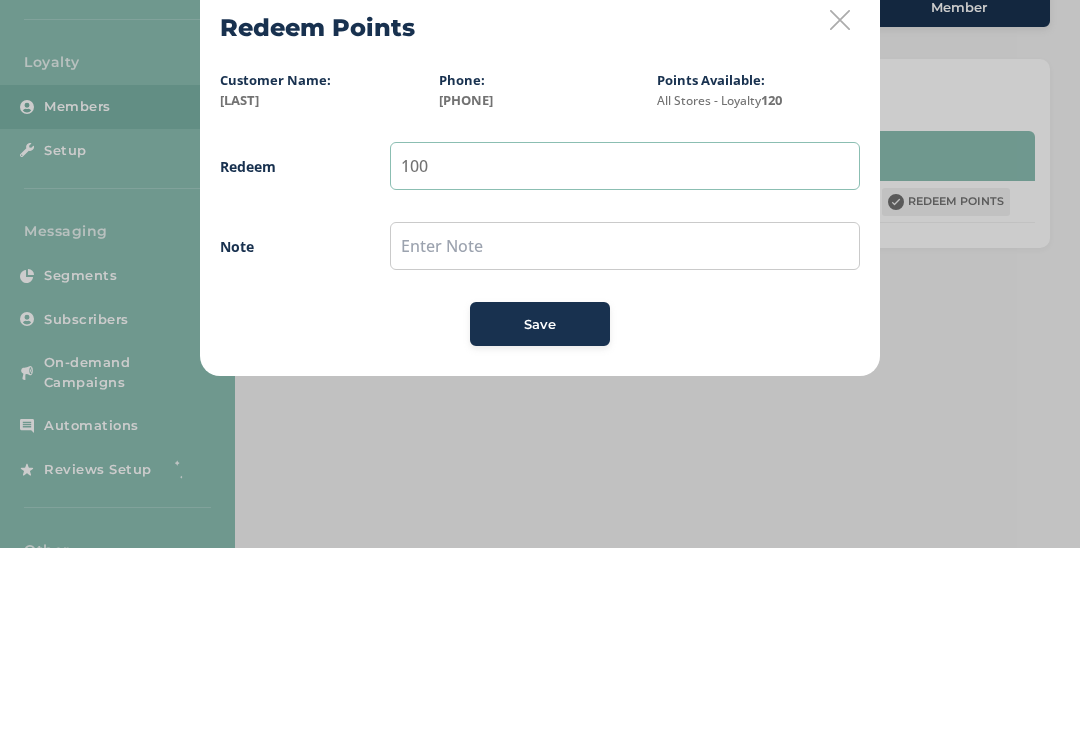 type on "100" 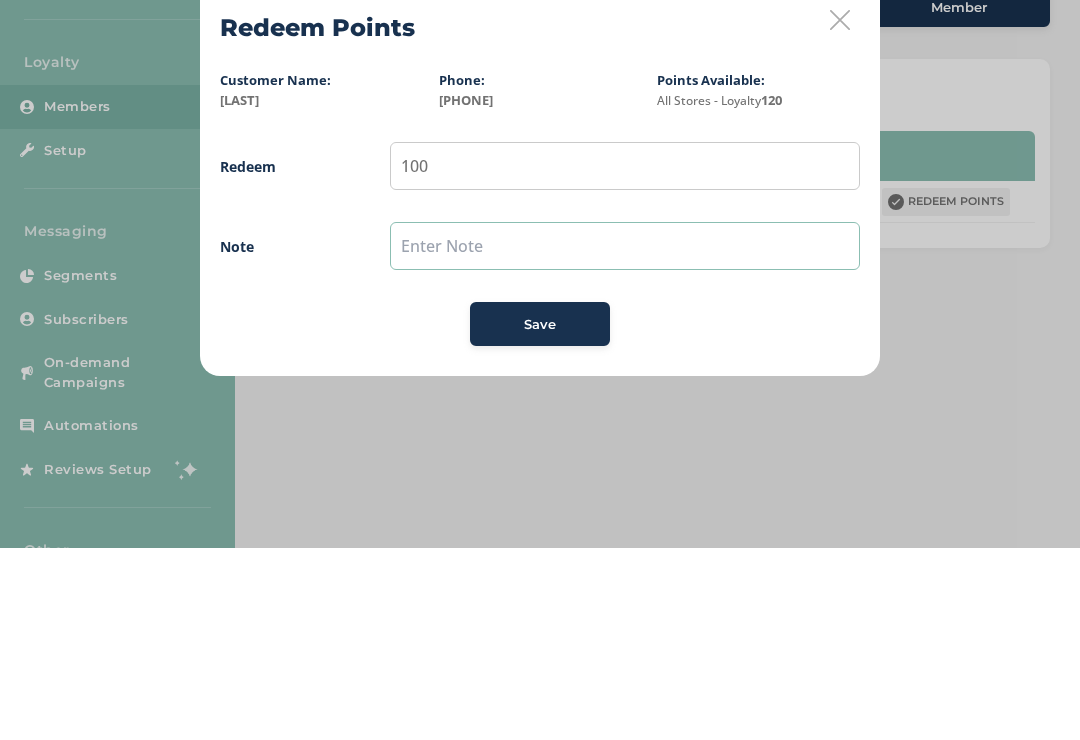 click at bounding box center (625, 438) 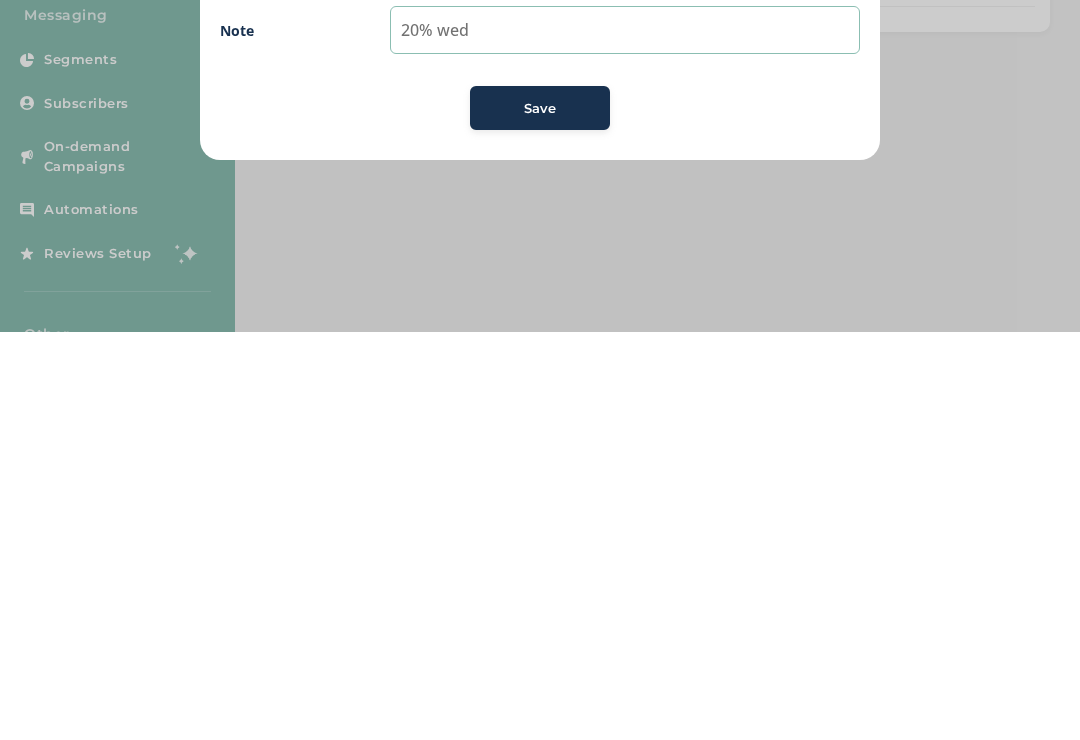 type on "20% wed" 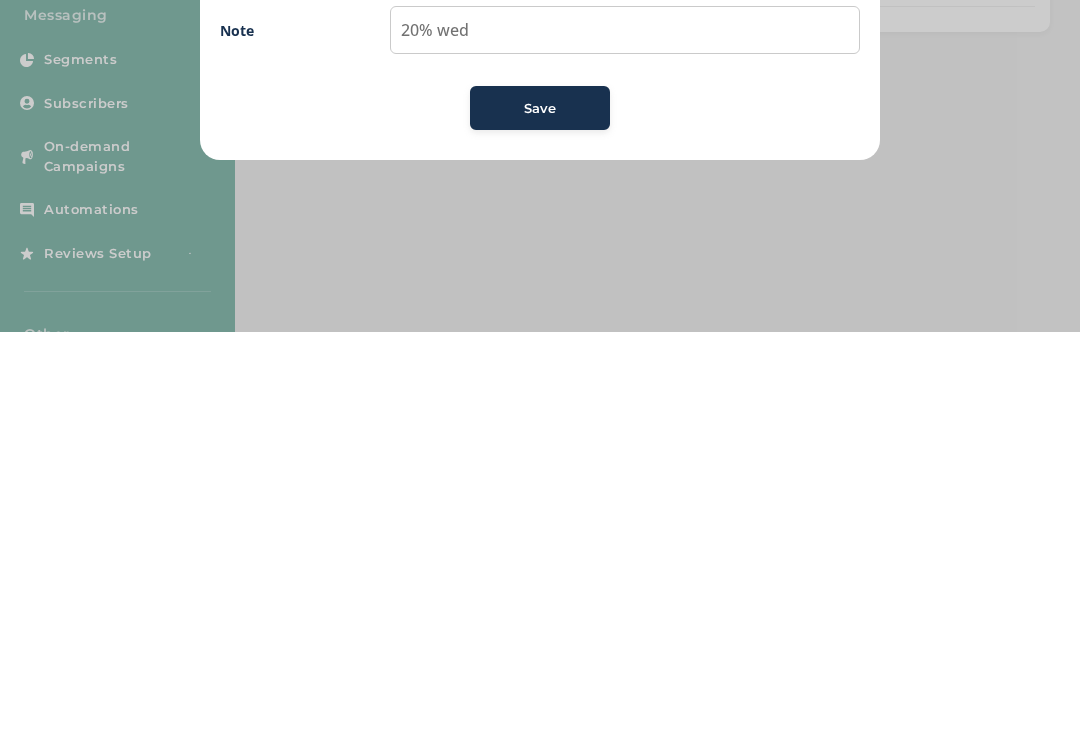 click on "Save" at bounding box center (540, 517) 